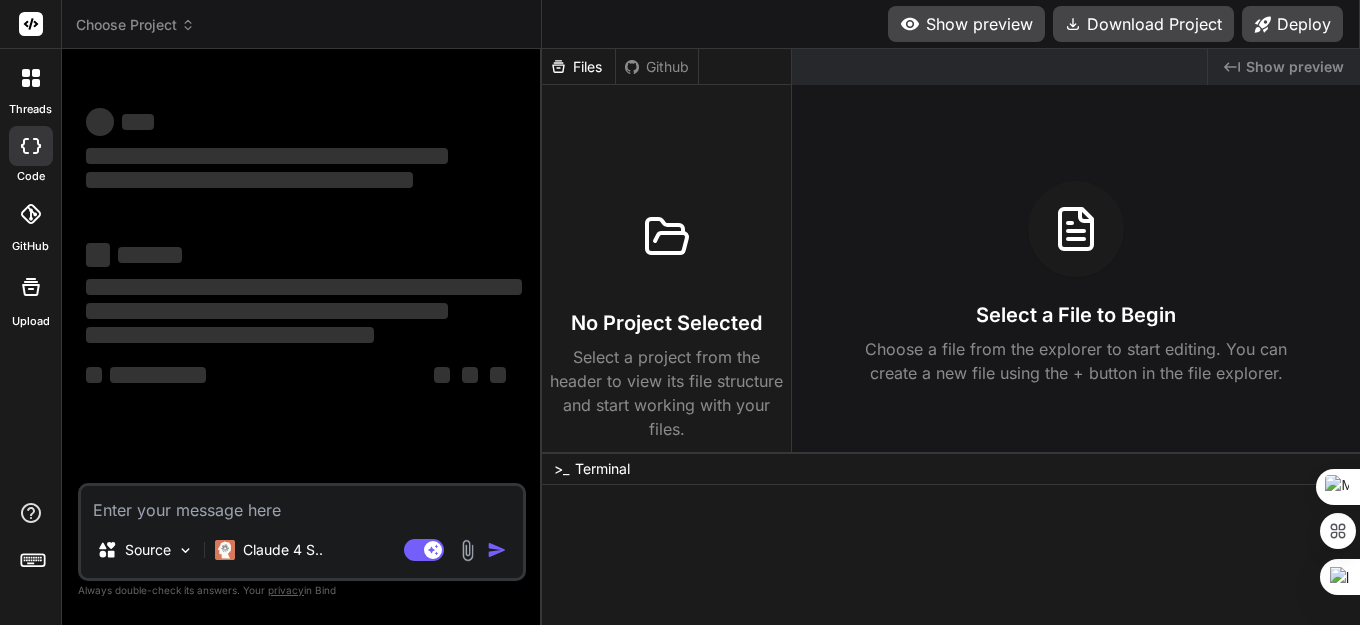 scroll, scrollTop: 0, scrollLeft: 0, axis: both 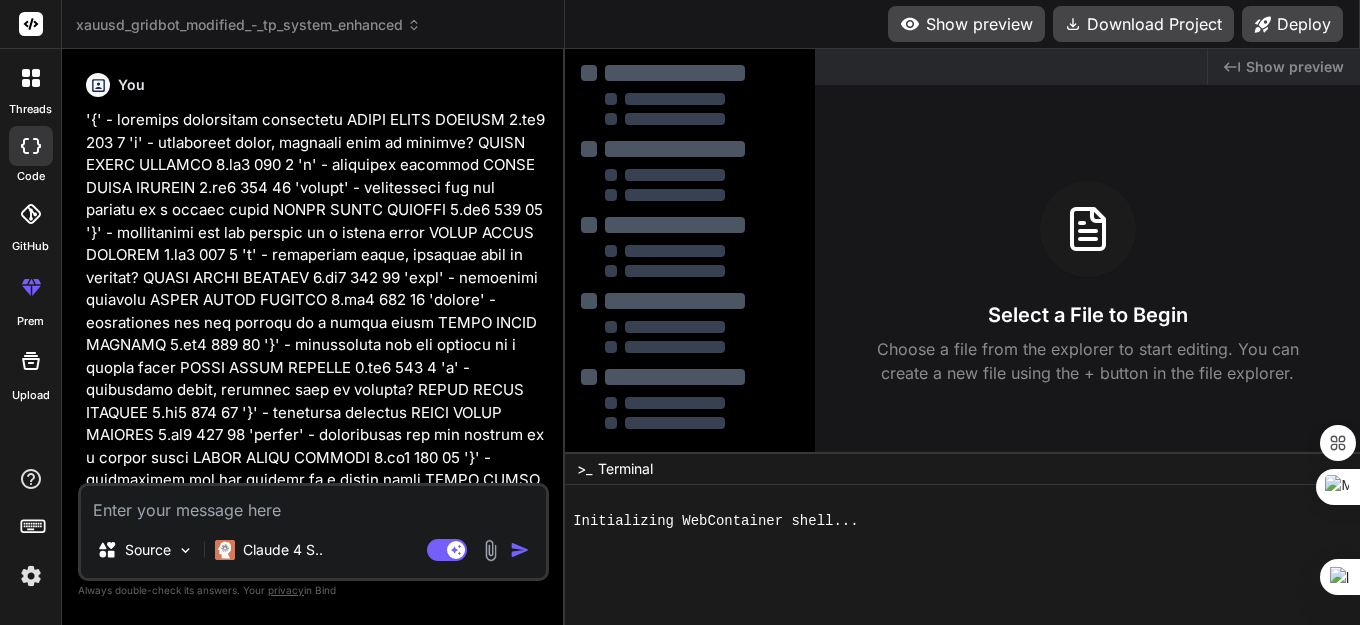 type on "x" 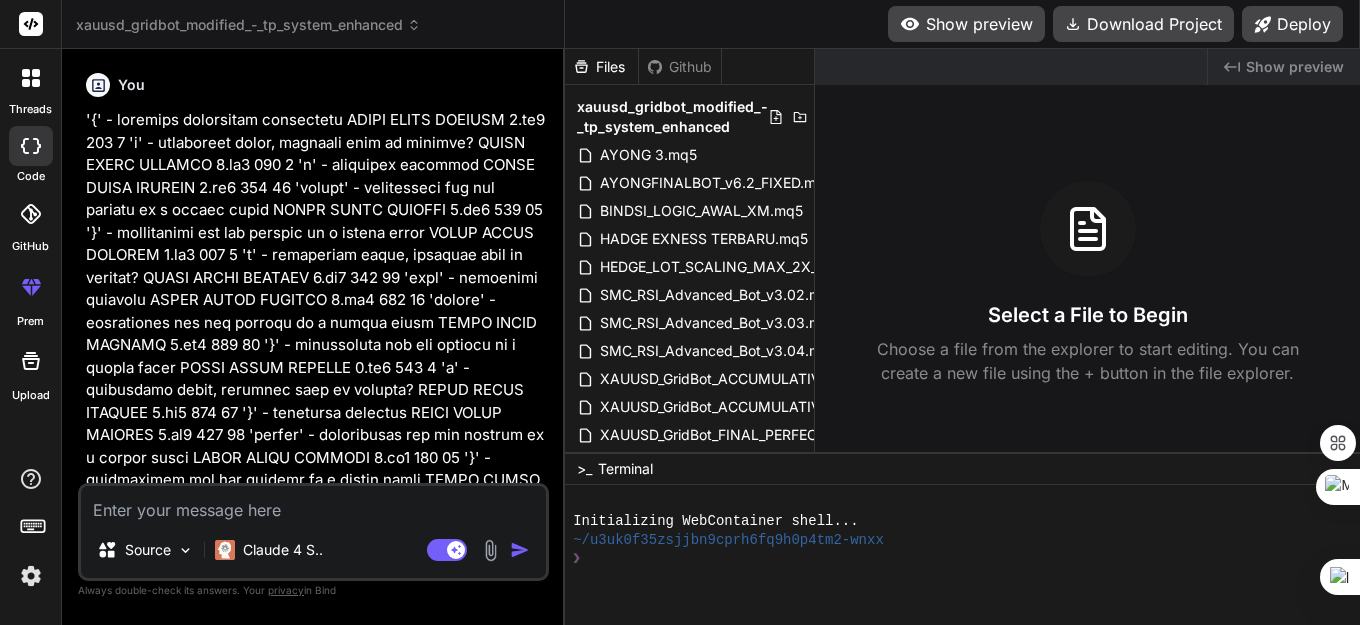 click at bounding box center (313, 504) 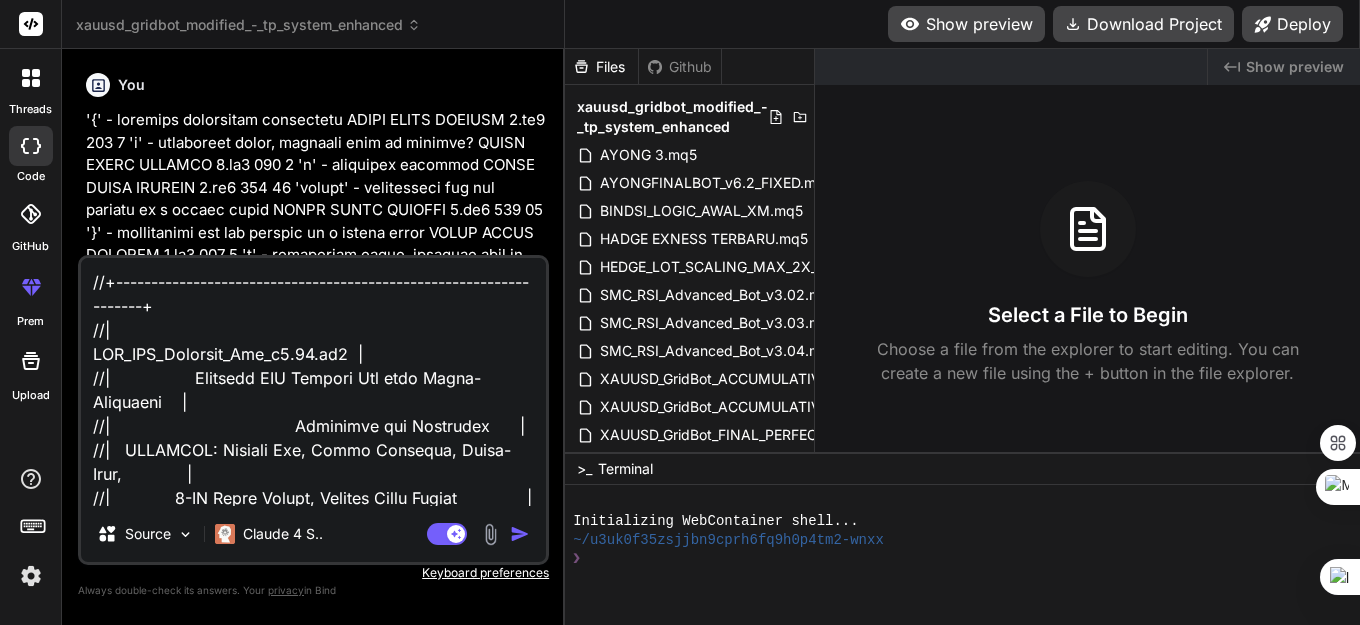 scroll, scrollTop: 38354, scrollLeft: 0, axis: vertical 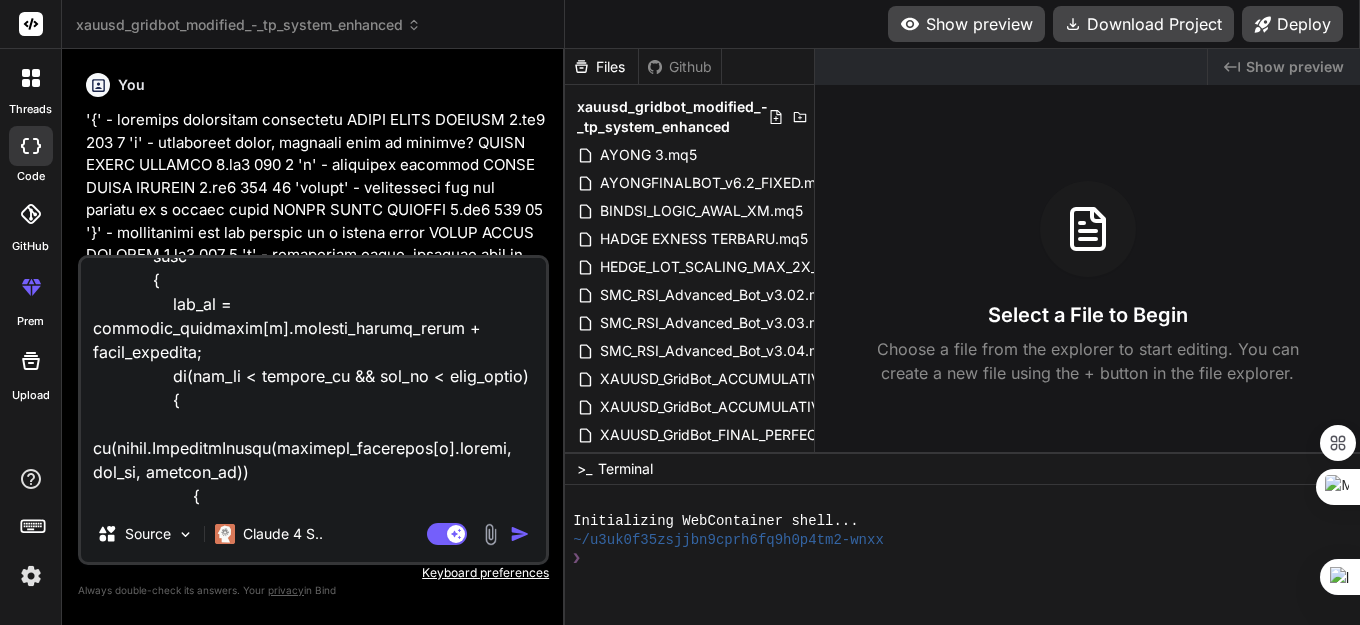 type on "//+------------------------------------------------------------------+
//|                                  SMC_RSI_Advanced_Bot_v3.05.mq5  |
//|                 Advanced SMC Trading Bot with Multi-Indicator    |
//|                                     Framework for Education      |
//|   ENHANCED: Dynamic Lot, Daily Drawdown, Break-Even,             |
//|             2-MA Trend Filter, Trading Hours Filter              |
//|   FIXED: SL Bug, MQL5 Compilation Errors, Point Multiplier       |
//|   LATEST FIX: Lot Size Calculation & Proper SL Distance          |
//+------------------------------------------------------------------+
#property copyright "Advanced SMC Framework for Education"
#property link      "https://github.com/educational"
#property version   "3.05"
#include <Trade\Trade.mqh>
#include <Arrays\ArrayDouble.mqh>
//--- Forward declaration for functions to solve undeclared identifier errors
void InitializeTrailingData(ulong ticket);
void UpdateTrailingStops();
void OpenNewTrade(ENUM_ORDER_TY..." 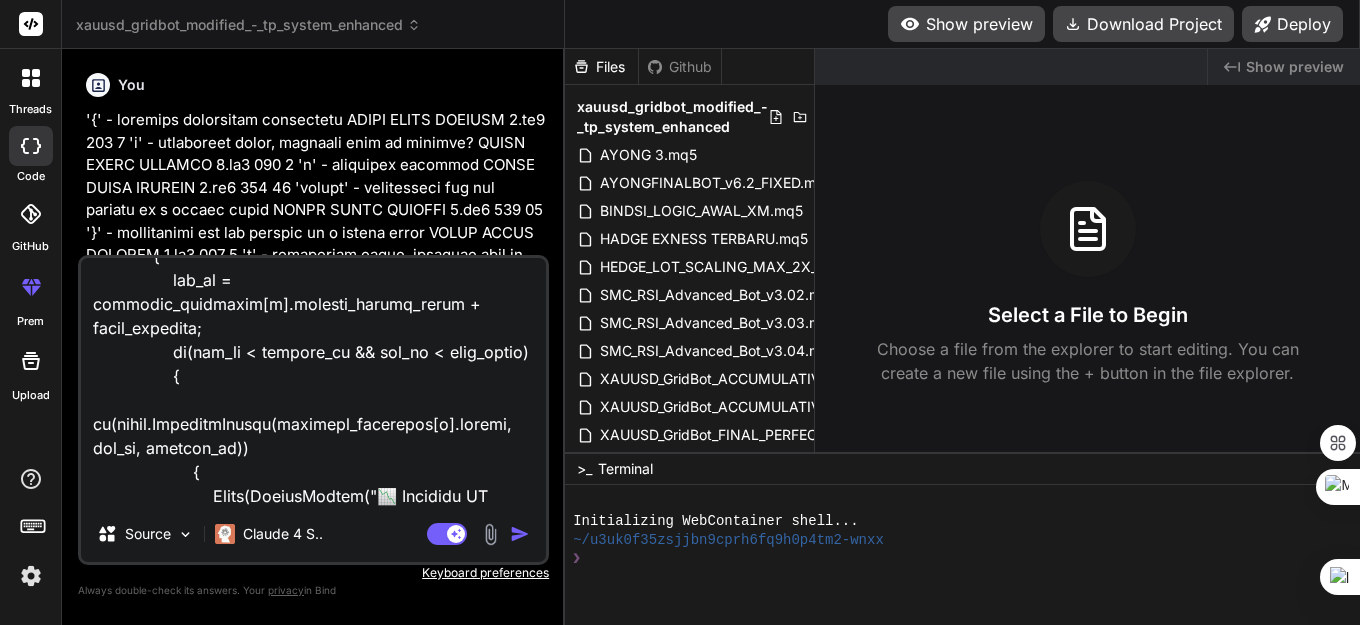 type on "//+------------------------------------------------------------------+
//|                                  SMC_RSI_Advanced_Bot_v3.05.mq5  |
//|                 Advanced SMC Trading Bot with Multi-Indicator    |
//|                                     Framework for Education      |
//|   ENHANCED: Dynamic Lot, Daily Drawdown, Break-Even,             |
//|             2-MA Trend Filter, Trading Hours Filter              |
//|   FIXED: SL Bug, MQL5 Compilation Errors, Point Multiplier       |
//|   LATEST FIX: Lot Size Calculation & Proper SL Distance          |
//+------------------------------------------------------------------+
#property copyright "Advanced SMC Framework for Education"
#property link      "https://github.com/educational"
#property version   "3.05"
#include <Trade\Trade.mqh>
#include <Arrays\ArrayDouble.mqh>
//--- Forward declaration for functions to solve undeclared identifier errors
void InitializeTrailingData(ulong ticket);
void UpdateTrailingStops();
void OpenNewTrade(ENUM_ORDER_TY..." 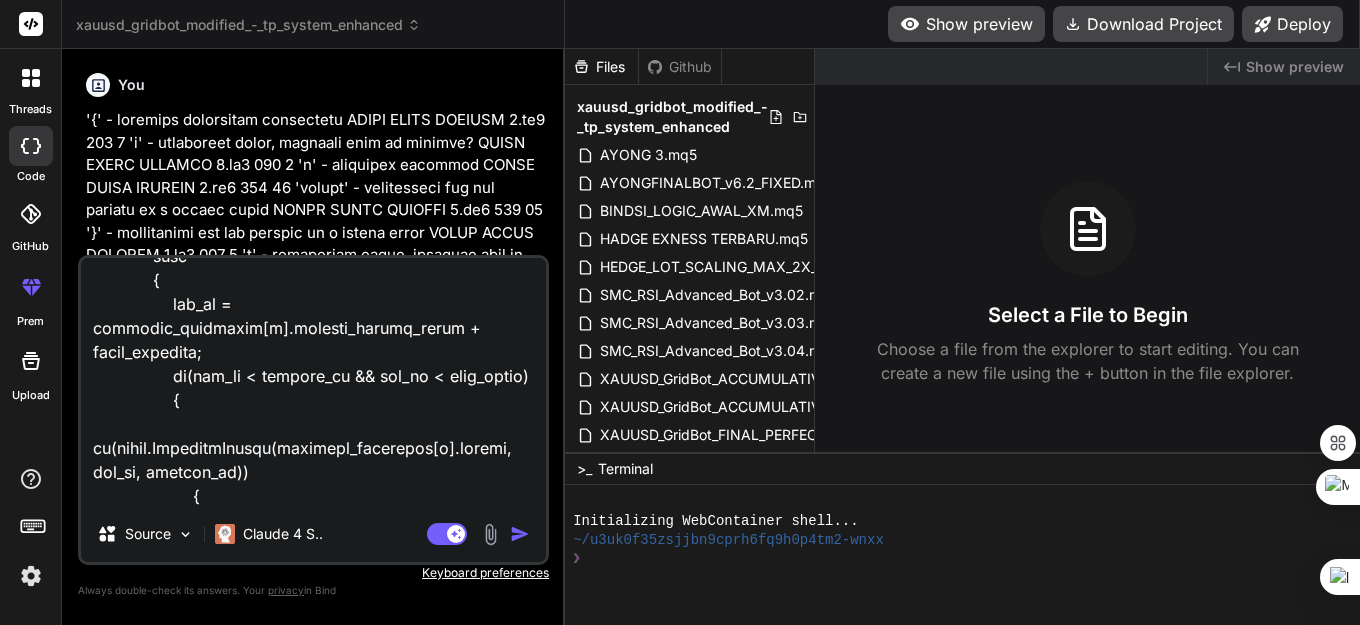 scroll, scrollTop: 38402, scrollLeft: 0, axis: vertical 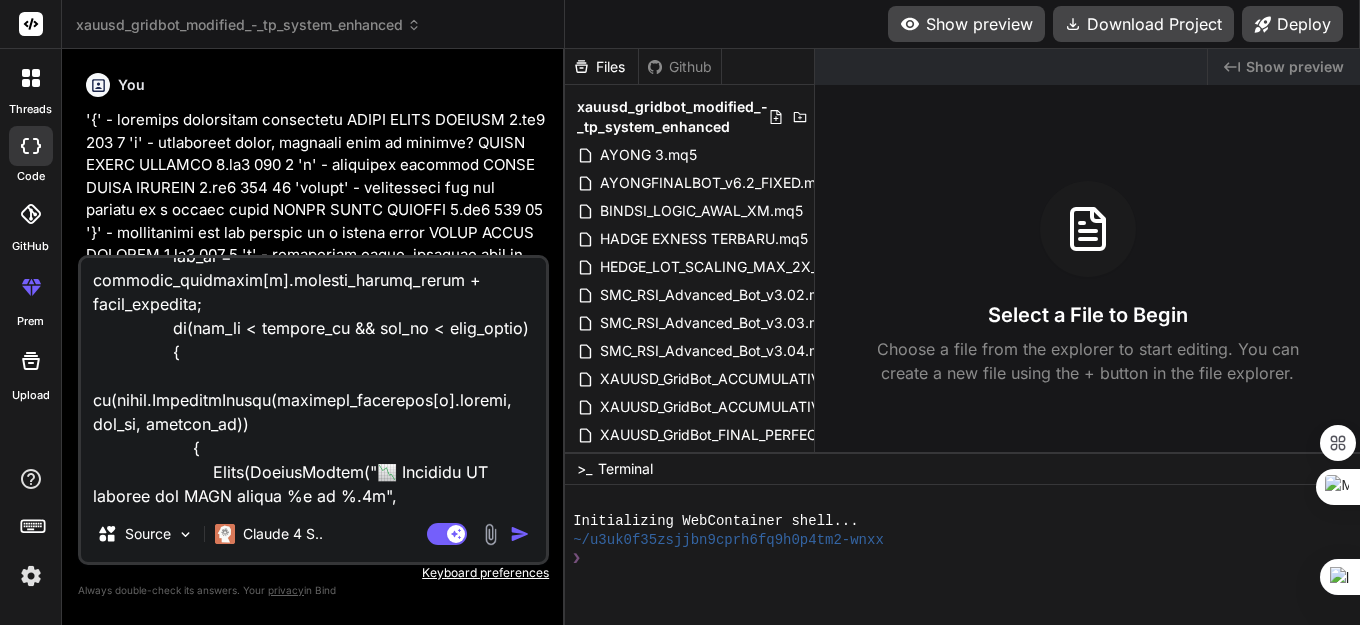 type on "//+------------------------------------------------------------------+
//|                                  SMC_RSI_Advanced_Bot_v3.05.mq5  |
//|                 Advanced SMC Trading Bot with Multi-Indicator    |
//|                                     Framework for Education      |
//|   ENHANCED: Dynamic Lot, Daily Drawdown, Break-Even,             |
//|             2-MA Trend Filter, Trading Hours Filter              |
//|   FIXED: SL Bug, MQL5 Compilation Errors, Point Multiplier       |
//|   LATEST FIX: Lot Size Calculation & Proper SL Distance          |
//+------------------------------------------------------------------+
#property copyright "Advanced SMC Framework for Education"
#property link      "https://github.com/educational"
#property version   "3.05"
#include <Trade\Trade.mqh>
#include <Arrays\ArrayDouble.mqh>
//--- Forward declaration for functions to solve undeclared identifier errors
void InitializeTrailingData(ulong ticket);
void UpdateTrailingStops();
void OpenNewTrade(ENUM_ORDER_TY..." 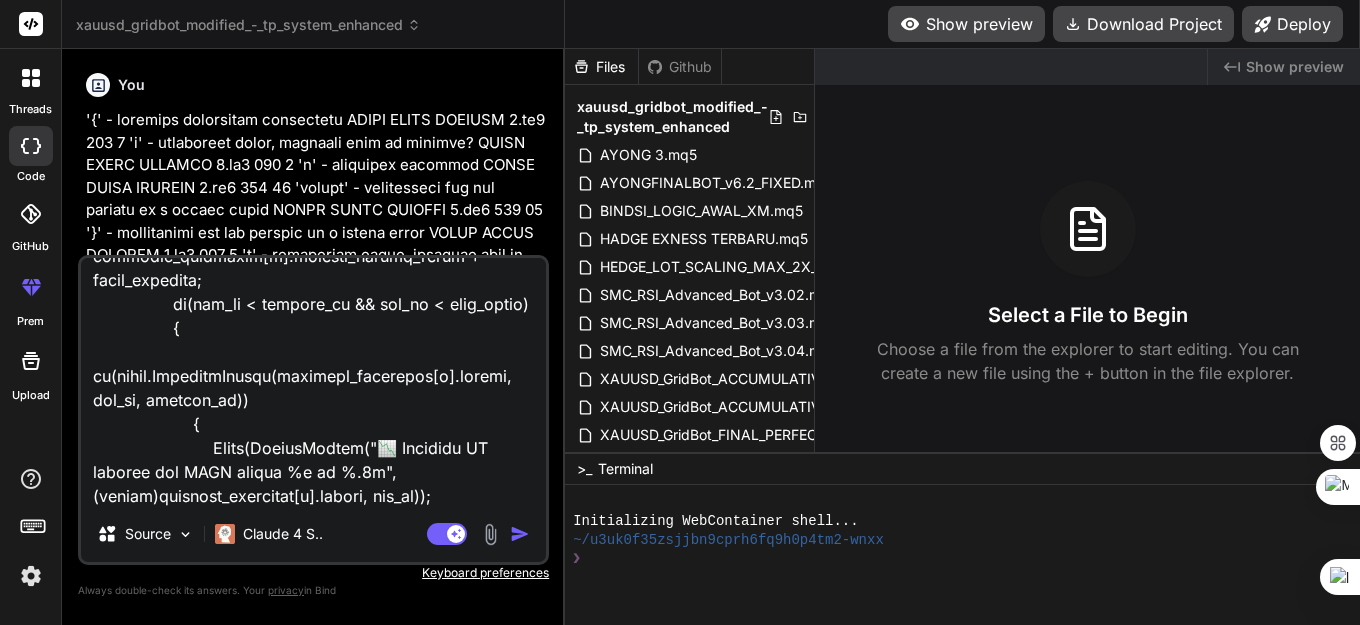 type on "//+------------------------------------------------------------------+
//|                                  SMC_RSI_Advanced_Bot_v3.05.mq5  |
//|                 Advanced SMC Trading Bot with Multi-Indicator    |
//|                                     Framework for Education      |
//|   ENHANCED: Dynamic Lot, Daily Drawdown, Break-Even,             |
//|             2-MA Trend Filter, Trading Hours Filter              |
//|   FIXED: SL Bug, MQL5 Compilation Errors, Point Multiplier       |
//|   LATEST FIX: Lot Size Calculation & Proper SL Distance          |
//+------------------------------------------------------------------+
#property copyright "Advanced SMC Framework for Education"
#property link      "https://github.com/educational"
#property version   "3.05"
#include <Trade\Trade.mqh>
#include <Arrays\ArrayDouble.mqh>
//--- Forward declaration for functions to solve undeclared identifier errors
void InitializeTrailingData(ulong ticket);
void UpdateTrailingStops();
void OpenNewTrade(ENUM_ORDER_TY..." 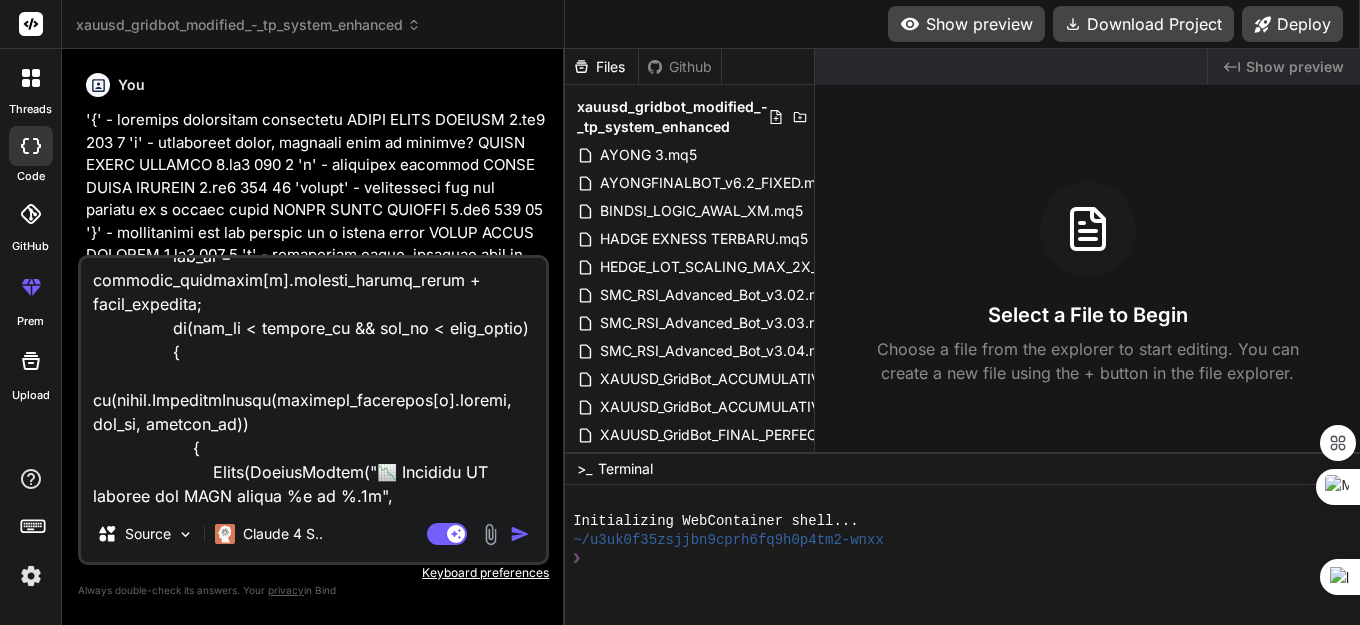type on "//+------------------------------------------------------------------+
//|                                  SMC_RSI_Advanced_Bot_v3.05.mq5  |
//|                 Advanced SMC Trading Bot with Multi-Indicator    |
//|                                     Framework for Education      |
//|   ENHANCED: Dynamic Lot, Daily Drawdown, Break-Even,             |
//|             2-MA Trend Filter, Trading Hours Filter              |
//|   FIXED: SL Bug, MQL5 Compilation Errors, Point Multiplier       |
//|   LATEST FIX: Lot Size Calculation & Proper SL Distance          |
//+------------------------------------------------------------------+
#property copyright "Advanced SMC Framework for Education"
#property link      "https://github.com/educational"
#property version   "3.05"
#include <Trade\Trade.mqh>
#include <Arrays\ArrayDouble.mqh>
//--- Forward declaration for functions to solve undeclared identifier errors
void InitializeTrailingData(ulong ticket);
void UpdateTrailingStops();
void OpenNewTrade(ENUM_ORDER_TY..." 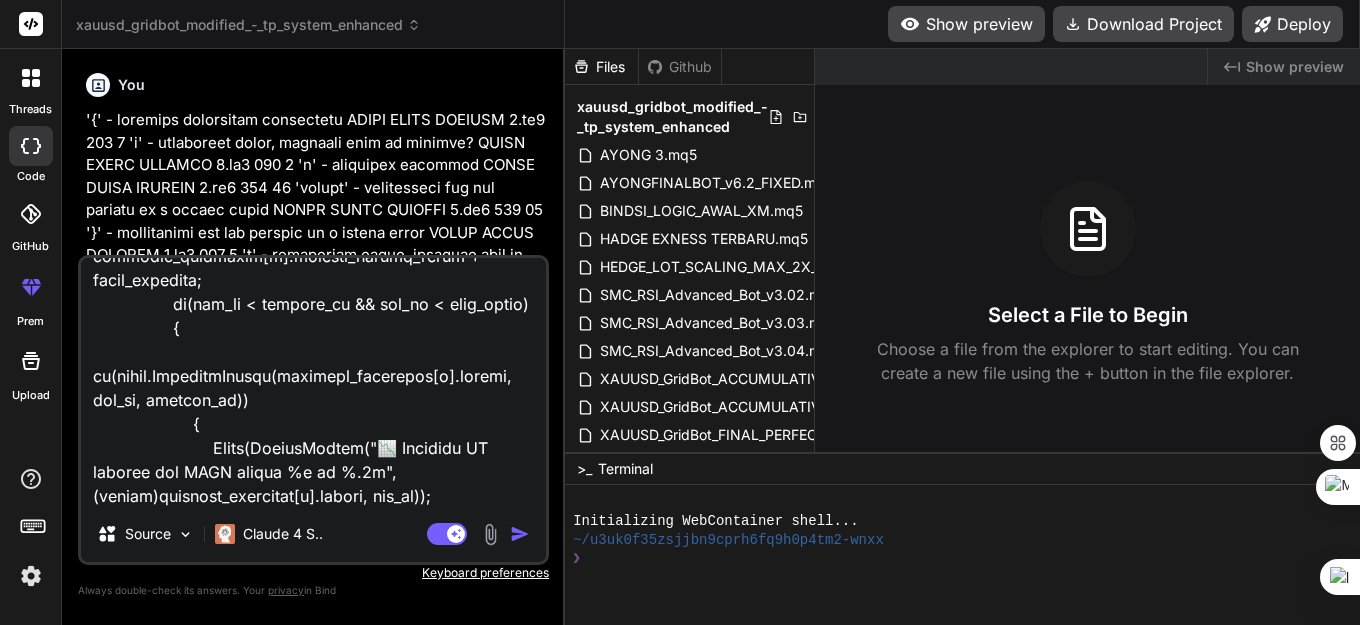 type on "//+------------------------------------------------------------------+
//|                                  SMC_RSI_Advanced_Bot_v3.05.mq5  |
//|                 Advanced SMC Trading Bot with Multi-Indicator    |
//|                                     Framework for Education      |
//|   ENHANCED: Dynamic Lot, Daily Drawdown, Break-Even,             |
//|             2-MA Trend Filter, Trading Hours Filter              |
//|   FIXED: SL Bug, MQL5 Compilation Errors, Point Multiplier       |
//|   LATEST FIX: Lot Size Calculation & Proper SL Distance          |
//+------------------------------------------------------------------+
#property copyright "Advanced SMC Framework for Education"
#property link      "https://github.com/educational"
#property version   "3.05"
#include <Trade\Trade.mqh>
#include <Arrays\ArrayDouble.mqh>
//--- Forward declaration for functions to solve undeclared identifier errors
void InitializeTrailingData(ulong ticket);
void UpdateTrailingStops();
void OpenNewTrade(ENUM_ORDER_TY..." 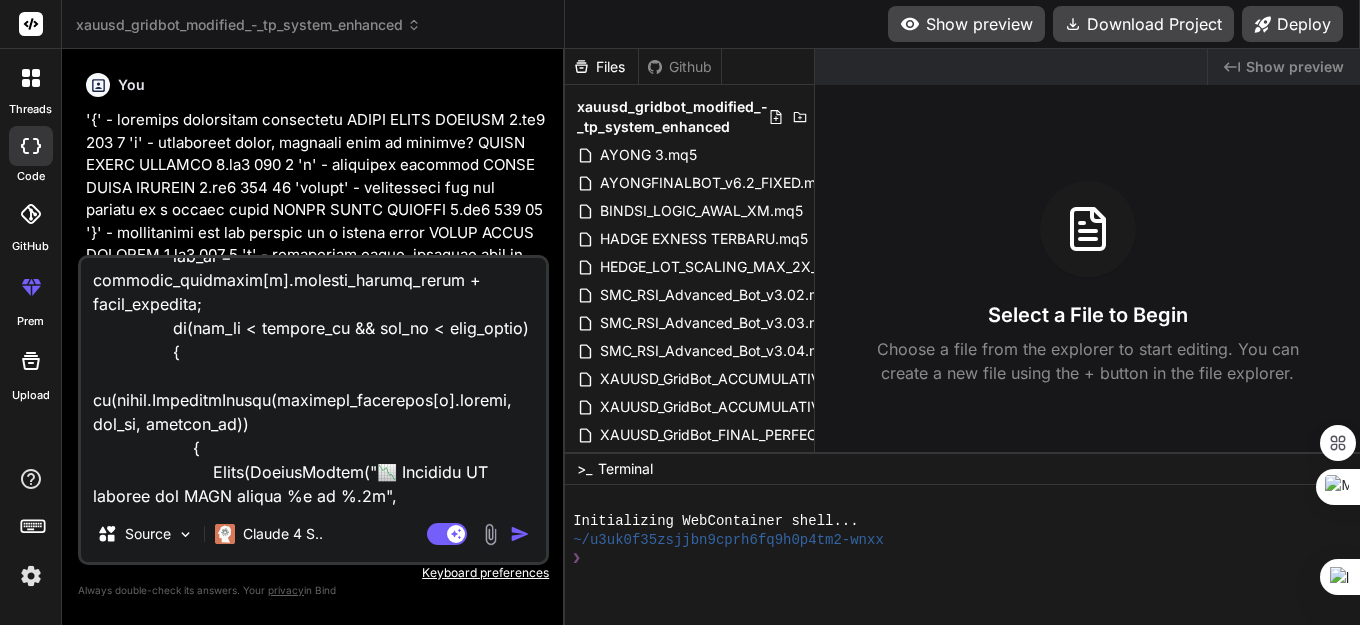 type on "//+------------------------------------------------------------------+
//|                                  SMC_RSI_Advanced_Bot_v3.05.mq5  |
//|                 Advanced SMC Trading Bot with Multi-Indicator    |
//|                                     Framework for Education      |
//|   ENHANCED: Dynamic Lot, Daily Drawdown, Break-Even,             |
//|             2-MA Trend Filter, Trading Hours Filter              |
//|   FIXED: SL Bug, MQL5 Compilation Errors, Point Multiplier       |
//|   LATEST FIX: Lot Size Calculation & Proper SL Distance          |
//+------------------------------------------------------------------+
#property copyright "Advanced SMC Framework for Education"
#property link      "https://github.com/educational"
#property version   "3.05"
#include <Trade\Trade.mqh>
#include <Arrays\ArrayDouble.mqh>
//--- Forward declaration for functions to solve undeclared identifier errors
void InitializeTrailingData(ulong ticket);
void UpdateTrailingStops();
void OpenNewTrade(ENUM_ORDER_TY..." 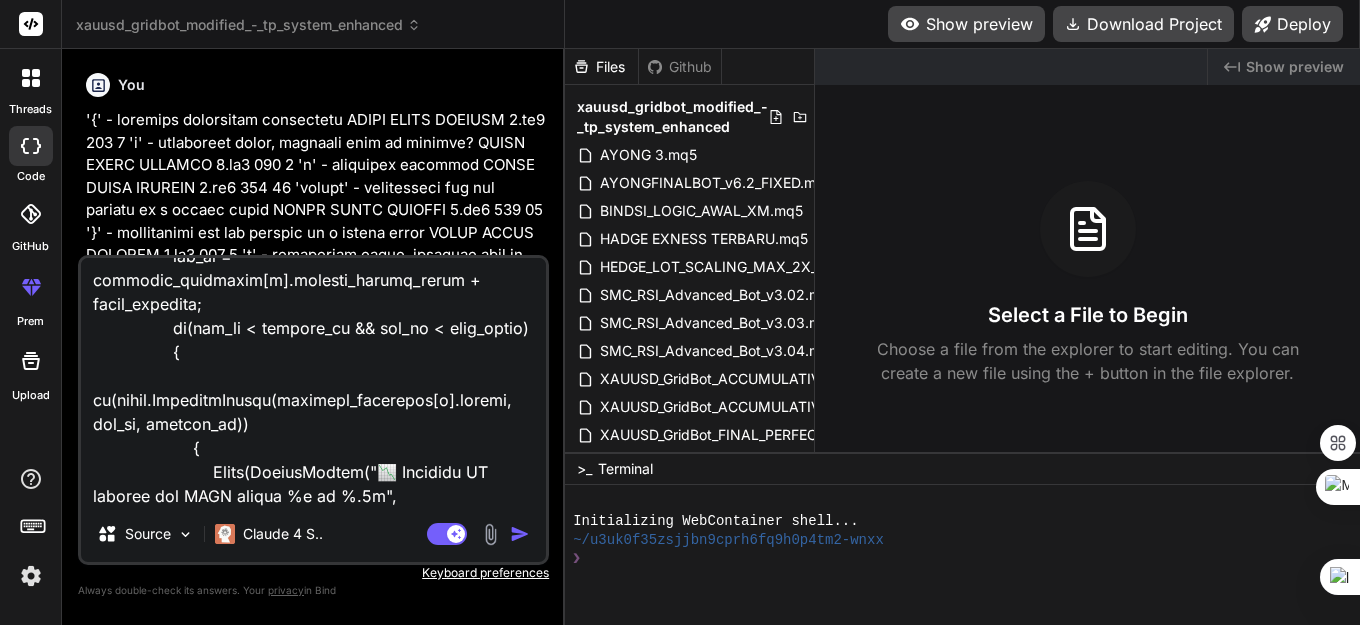 type on "x" 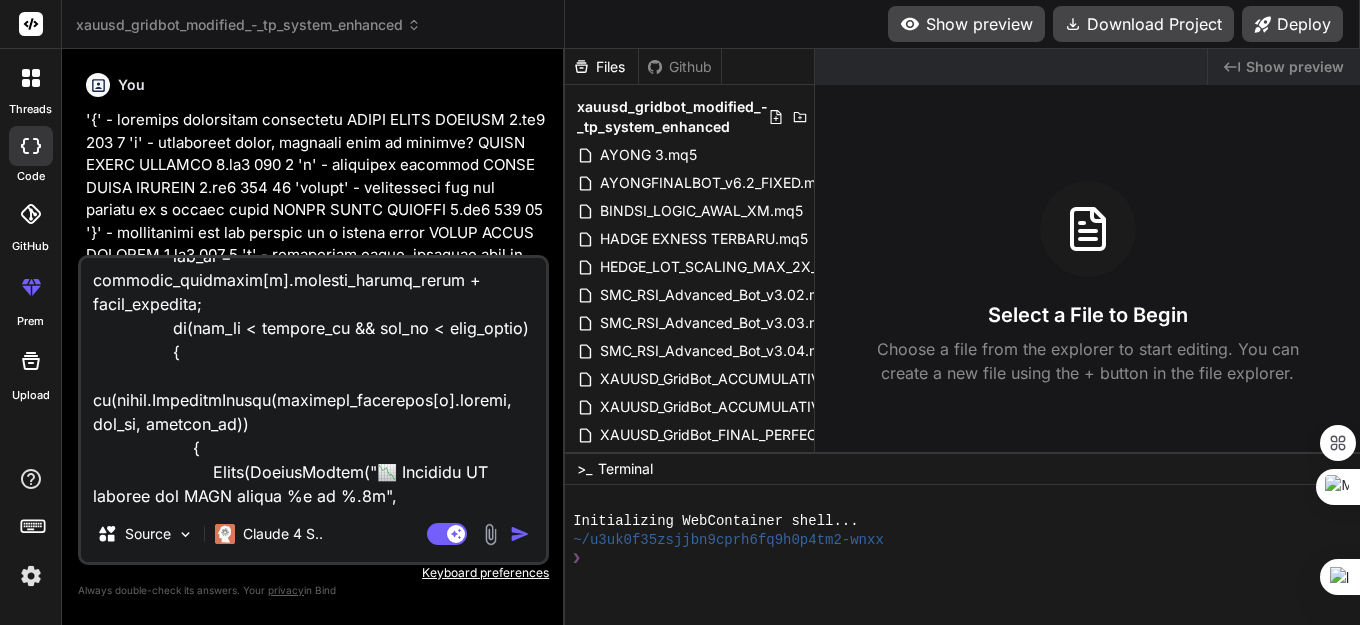 type on "x" 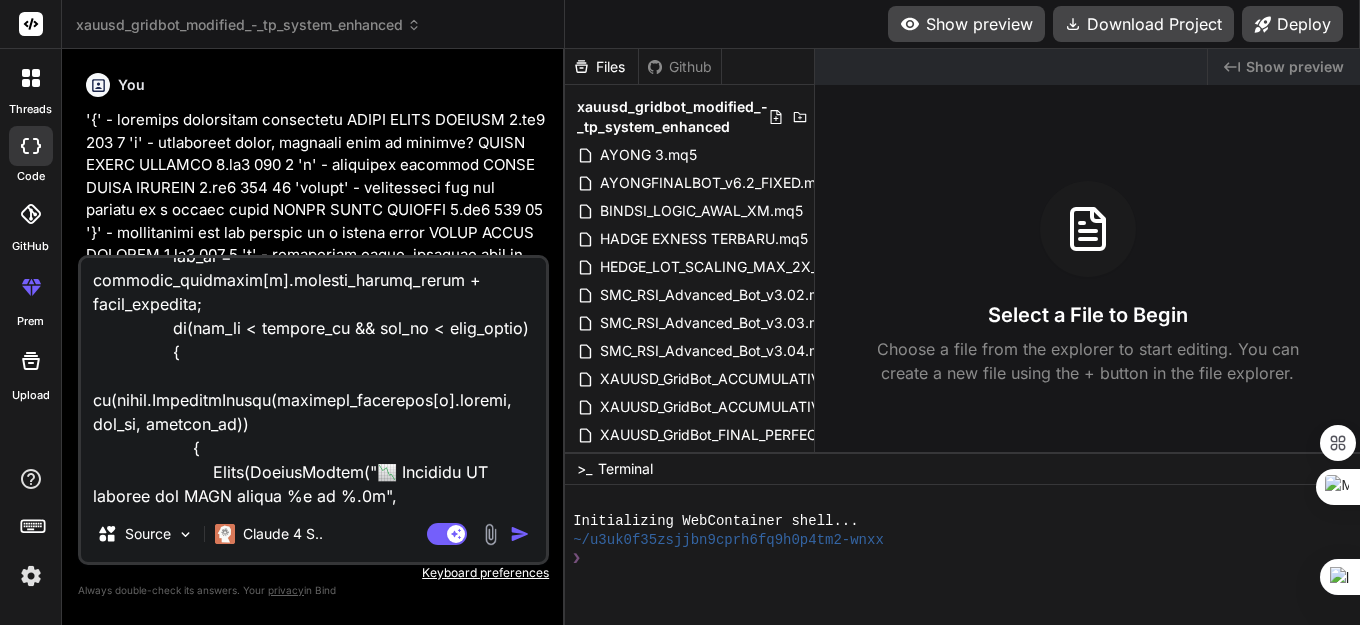 type on "x" 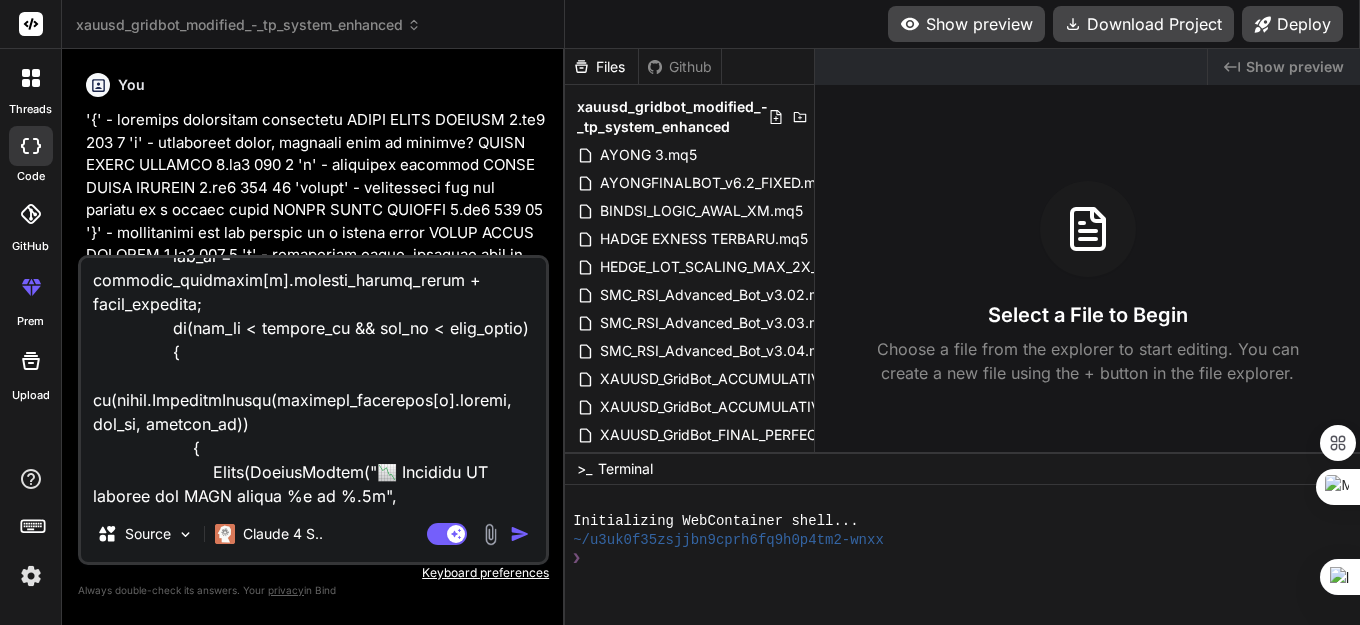 type on "//+------------------------------------------------------------------+
//|                                  SMC_RSI_Advanced_Bot_v3.05.mq5  |
//|                 Advanced SMC Trading Bot with Multi-Indicator    |
//|                                     Framework for Education      |
//|   ENHANCED: Dynamic Lot, Daily Drawdown, Break-Even,             |
//|             2-MA Trend Filter, Trading Hours Filter              |
//|   FIXED: SL Bug, MQL5 Compilation Errors, Point Multiplier       |
//|   LATEST FIX: Lot Size Calculation & Proper SL Distance          |
//+------------------------------------------------------------------+
#property copyright "Advanced SMC Framework for Education"
#property link      "https://github.com/educational"
#property version   "3.05"
#include <Trade\Trade.mqh>
#include <Arrays\ArrayDouble.mqh>
//--- Forward declaration for functions to solve undeclared identifier errors
void InitializeTrailingData(ulong ticket);
void UpdateTrailingStops();
void OpenNewTrade(ENUM_ORDER_TY..." 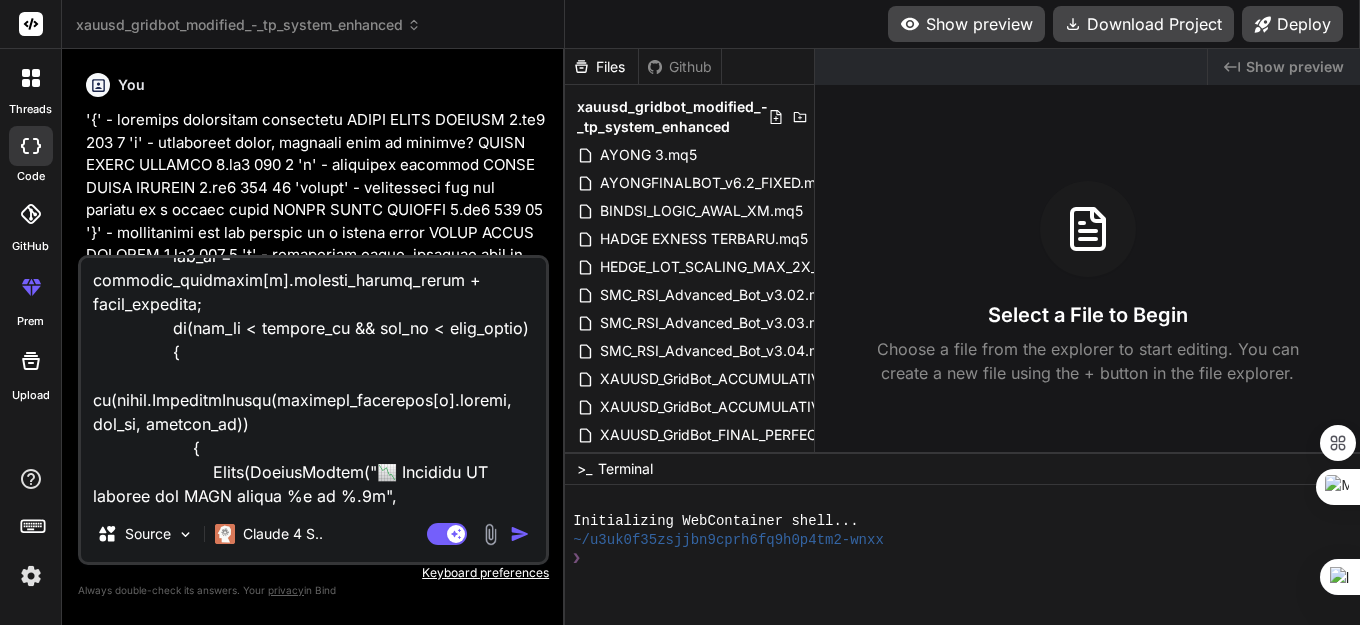 type on "x" 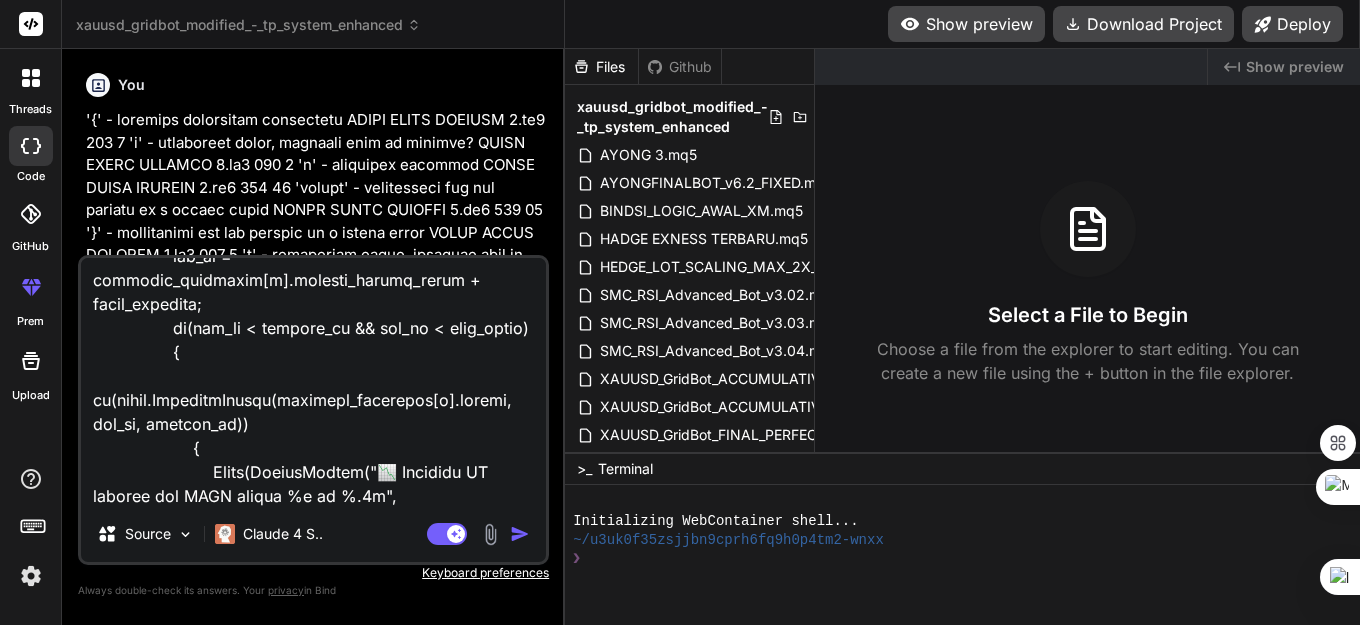 type on "//+------------------------------------------------------------------+
//|                                  SMC_RSI_Advanced_Bot_v3.05.mq5  |
//|                 Advanced SMC Trading Bot with Multi-Indicator    |
//|                                     Framework for Education      |
//|   ENHANCED: Dynamic Lot, Daily Drawdown, Break-Even,             |
//|             2-MA Trend Filter, Trading Hours Filter              |
//|   FIXED: SL Bug, MQL5 Compilation Errors, Point Multiplier       |
//|   LATEST FIX: Lot Size Calculation & Proper SL Distance          |
//+------------------------------------------------------------------+
#property copyright "Advanced SMC Framework for Education"
#property link      "https://github.com/educational"
#property version   "3.05"
#include <Trade\Trade.mqh>
#include <Arrays\ArrayDouble.mqh>
//--- Forward declaration for functions to solve undeclared identifier errors
void InitializeTrailingData(ulong ticket);
void UpdateTrailingStops();
void OpenNewTrade(ENUM_ORDER_TY..." 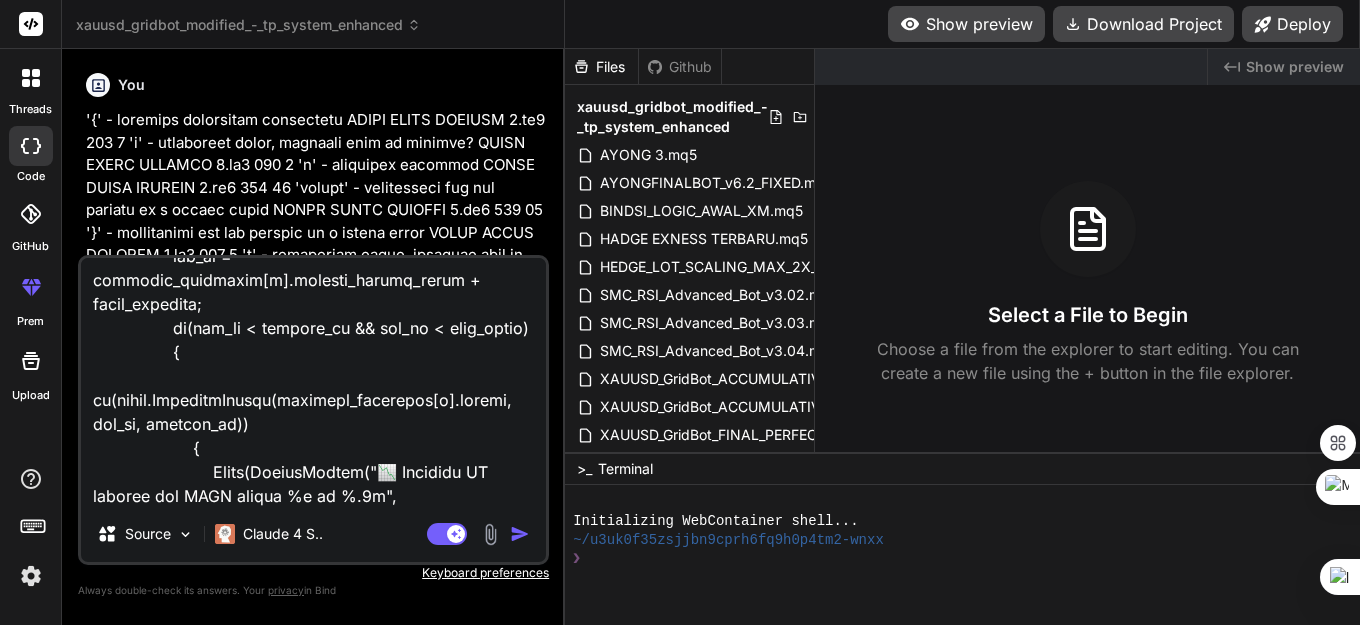 type on "x" 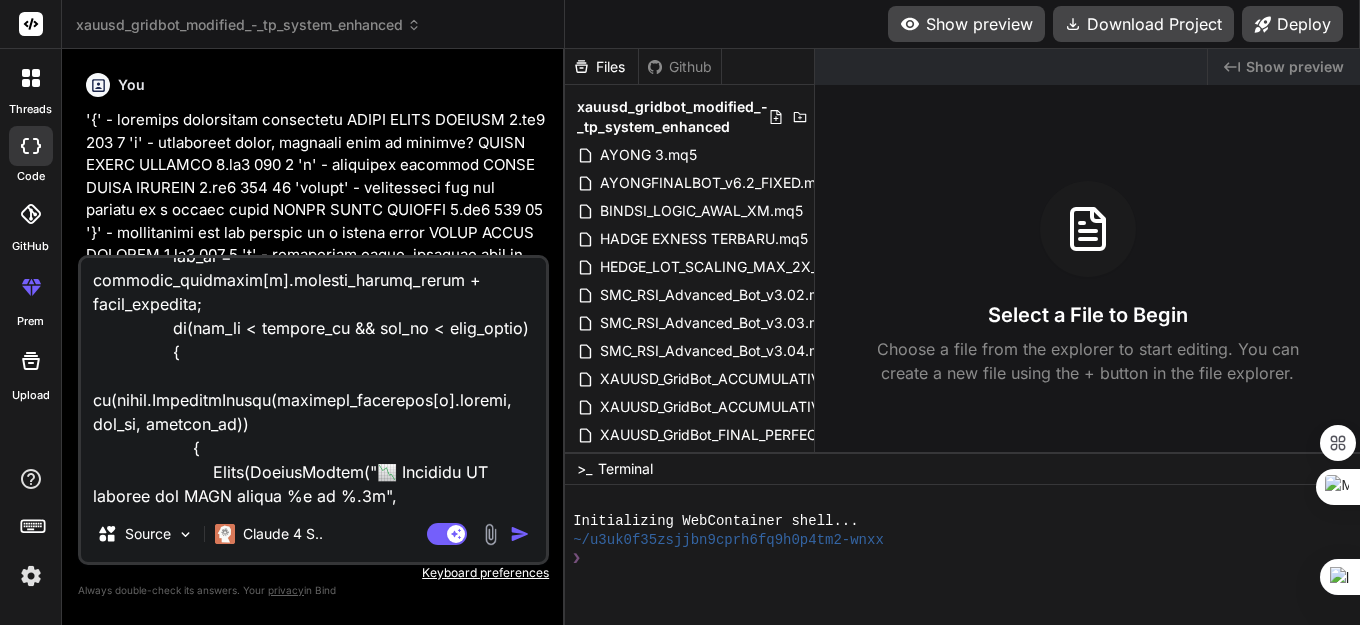 type on "x" 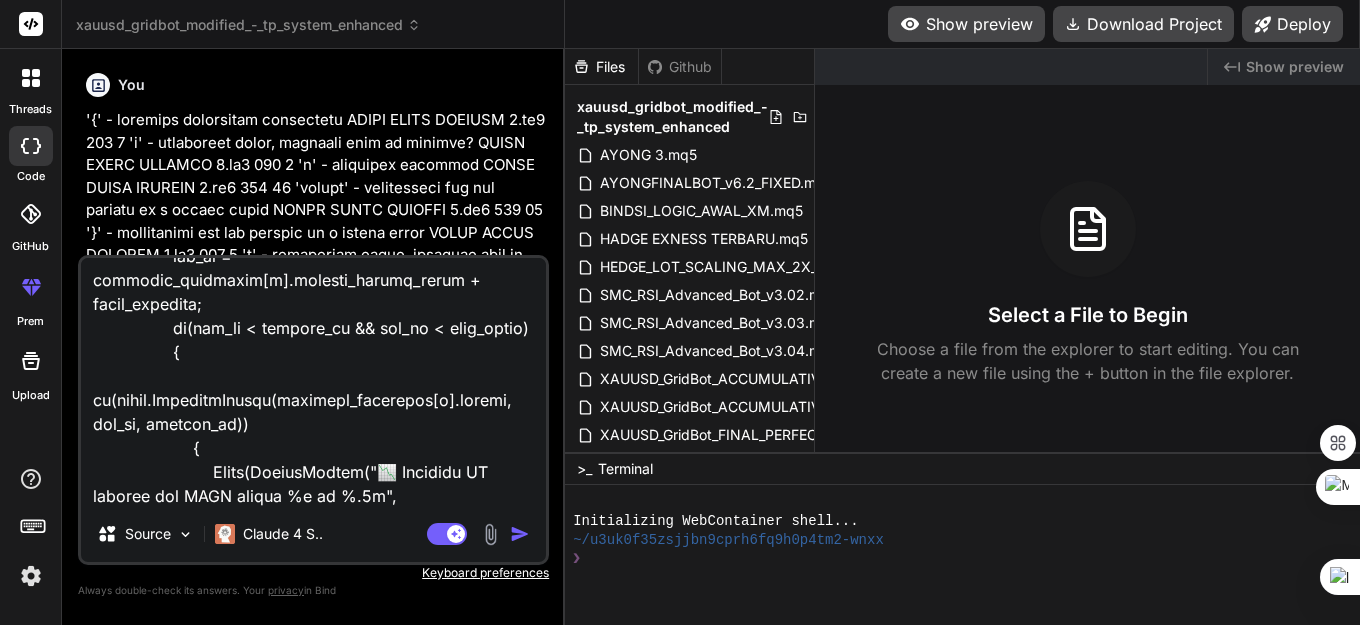 type on "//+------------------------------------------------------------------+
//|                                  SMC_RSI_Advanced_Bot_v3.05.mq5  |
//|                 Advanced SMC Trading Bot with Multi-Indicator    |
//|                                     Framework for Education      |
//|   ENHANCED: Dynamic Lot, Daily Drawdown, Break-Even,             |
//|             2-MA Trend Filter, Trading Hours Filter              |
//|   FIXED: SL Bug, MQL5 Compilation Errors, Point Multiplier       |
//|   LATEST FIX: Lot Size Calculation & Proper SL Distance          |
//+------------------------------------------------------------------+
#property copyright "Advanced SMC Framework for Education"
#property link      "https://github.com/educational"
#property version   "3.05"
#include <Trade\Trade.mqh>
#include <Arrays\ArrayDouble.mqh>
//--- Forward declaration for functions to solve undeclared identifier errors
void InitializeTrailingData(ulong ticket);
void UpdateTrailingStops();
void OpenNewTrade(ENUM_ORDER_TY..." 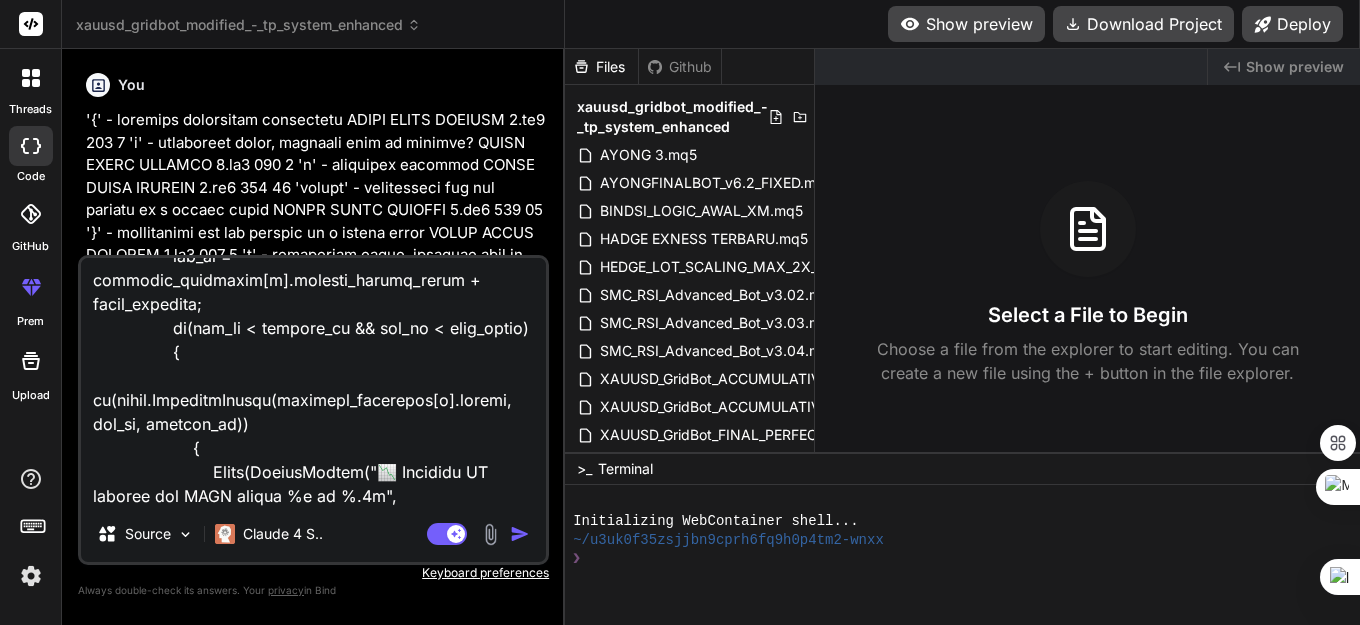 type on "x" 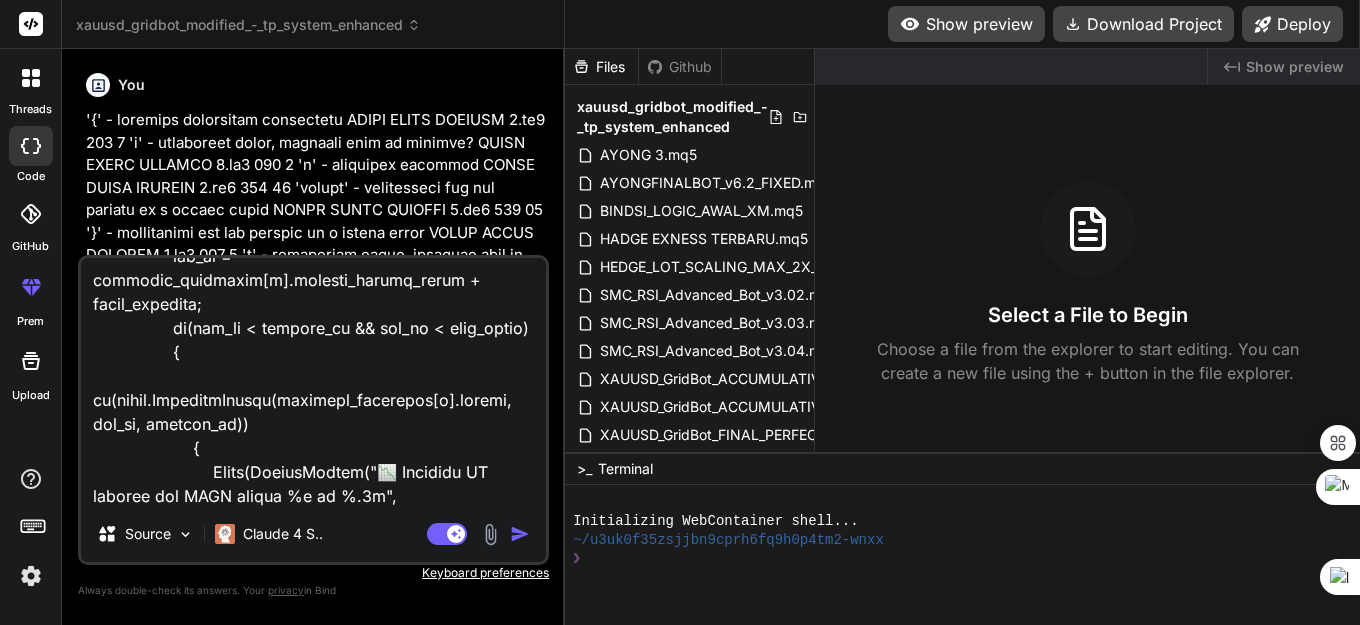type on "x" 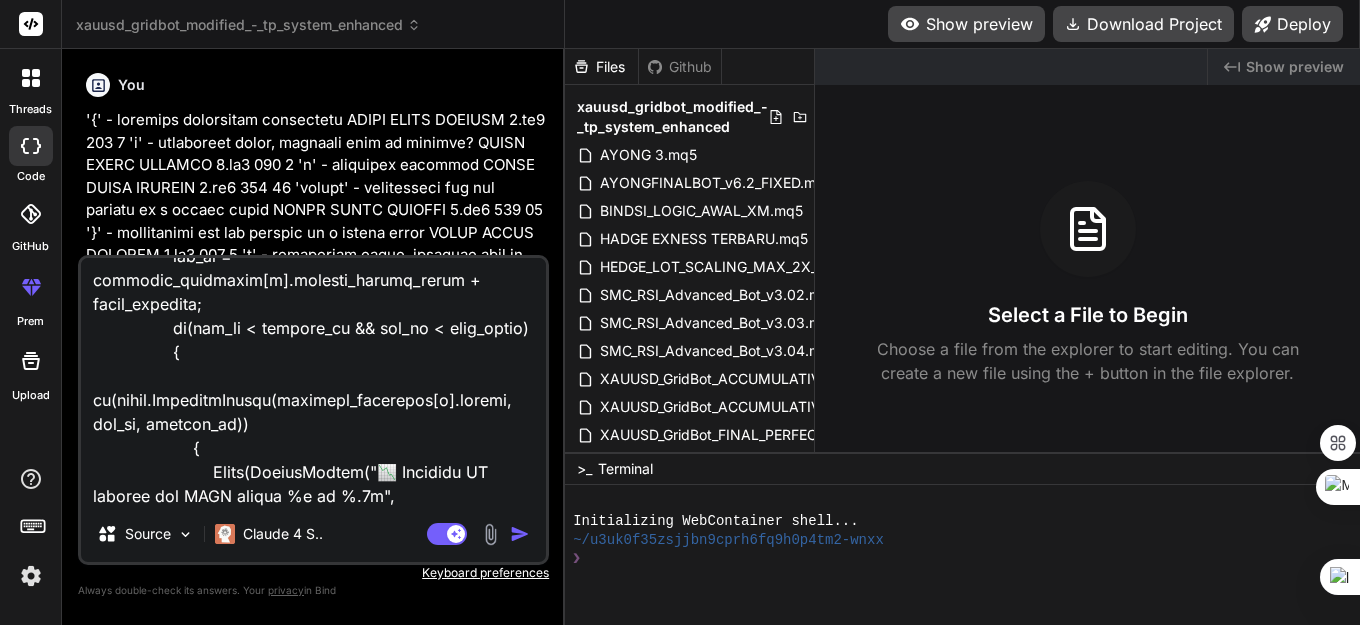 type on "//+------------------------------------------------------------------+
//|                                  SMC_RSI_Advanced_Bot_v3.05.mq5  |
//|                 Advanced SMC Trading Bot with Multi-Indicator    |
//|                                     Framework for Education      |
//|   ENHANCED: Dynamic Lot, Daily Drawdown, Break-Even,             |
//|             2-MA Trend Filter, Trading Hours Filter              |
//|   FIXED: SL Bug, MQL5 Compilation Errors, Point Multiplier       |
//|   LATEST FIX: Lot Size Calculation & Proper SL Distance          |
//+------------------------------------------------------------------+
#property copyright "Advanced SMC Framework for Education"
#property link      "https://github.com/educational"
#property version   "3.05"
#include <Trade\Trade.mqh>
#include <Arrays\ArrayDouble.mqh>
//--- Forward declaration for functions to solve undeclared identifier errors
void InitializeTrailingData(ulong ticket);
void UpdateTrailingStops();
void OpenNewTrade(ENUM_ORDER_TY..." 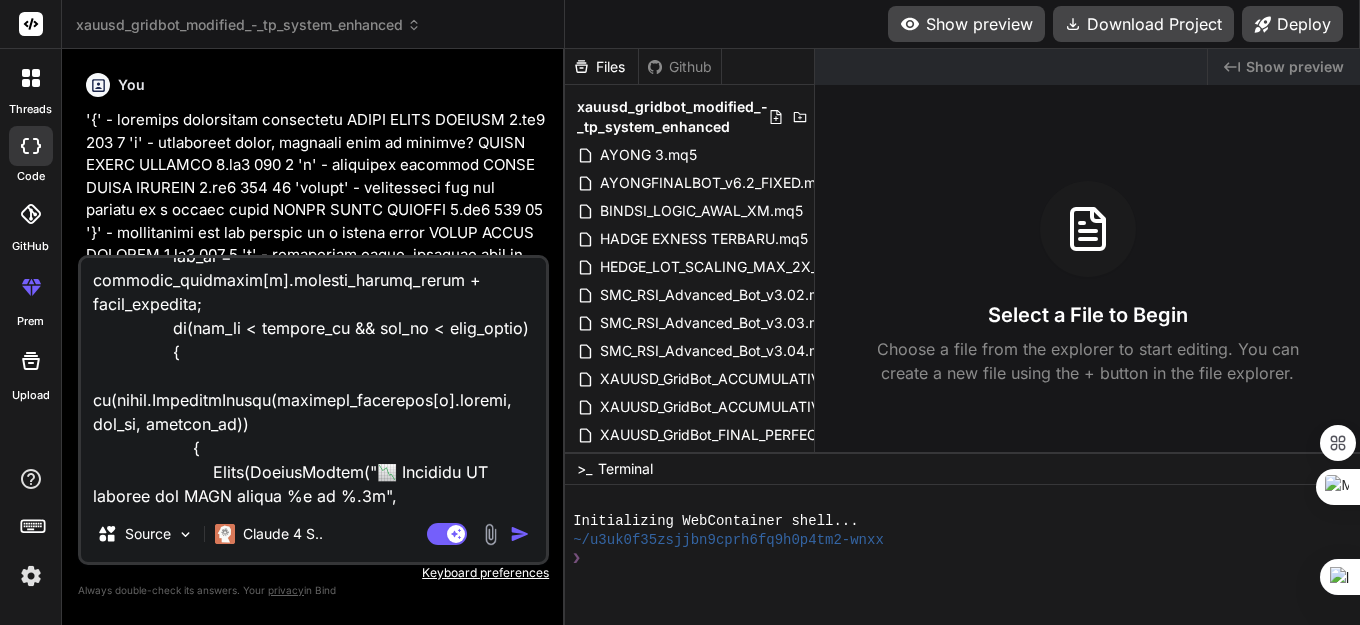 type on "//+------------------------------------------------------------------+
//|                                  SMC_RSI_Advanced_Bot_v3.05.mq5  |
//|                 Advanced SMC Trading Bot with Multi-Indicator    |
//|                                     Framework for Education      |
//|   ENHANCED: Dynamic Lot, Daily Drawdown, Break-Even,             |
//|             2-MA Trend Filter, Trading Hours Filter              |
//|   FIXED: SL Bug, MQL5 Compilation Errors, Point Multiplier       |
//|   LATEST FIX: Lot Size Calculation & Proper SL Distance          |
//+------------------------------------------------------------------+
#property copyright "Advanced SMC Framework for Education"
#property link      "https://github.com/educational"
#property version   "3.05"
#include <Trade\Trade.mqh>
#include <Arrays\ArrayDouble.mqh>
//--- Forward declaration for functions to solve undeclared identifier errors
void InitializeTrailingData(ulong ticket);
void UpdateTrailingStops();
void OpenNewTrade(ENUM_ORDER_TY..." 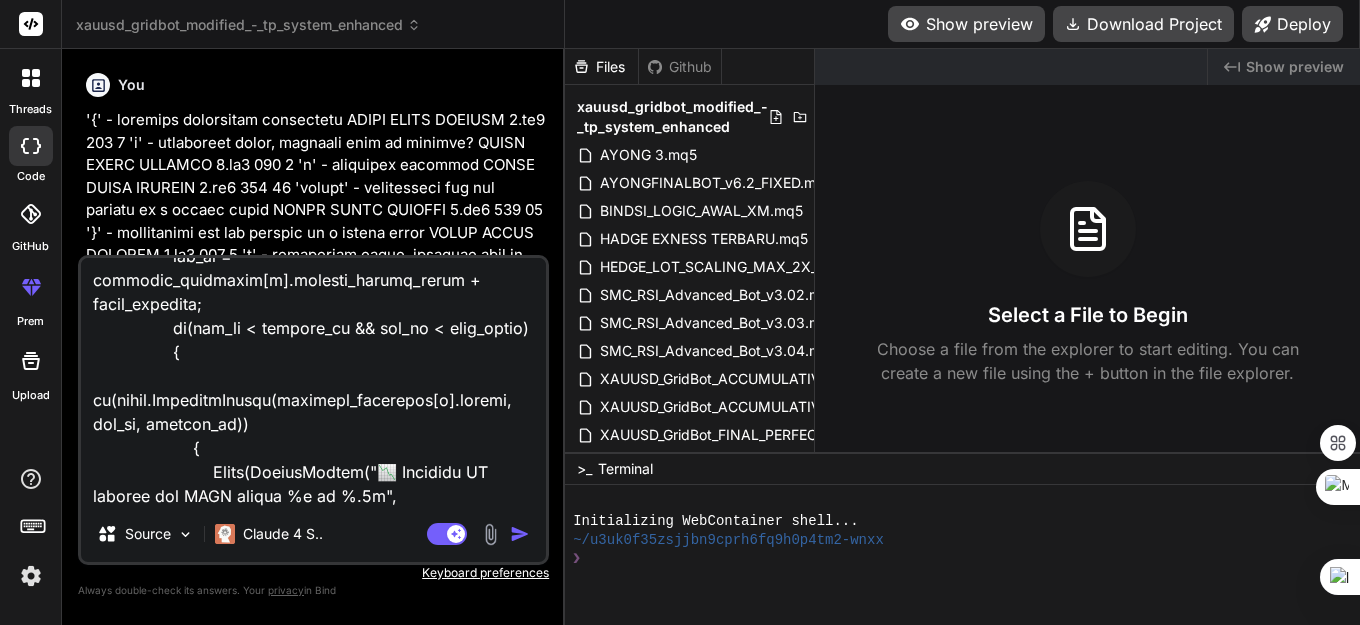 type on "x" 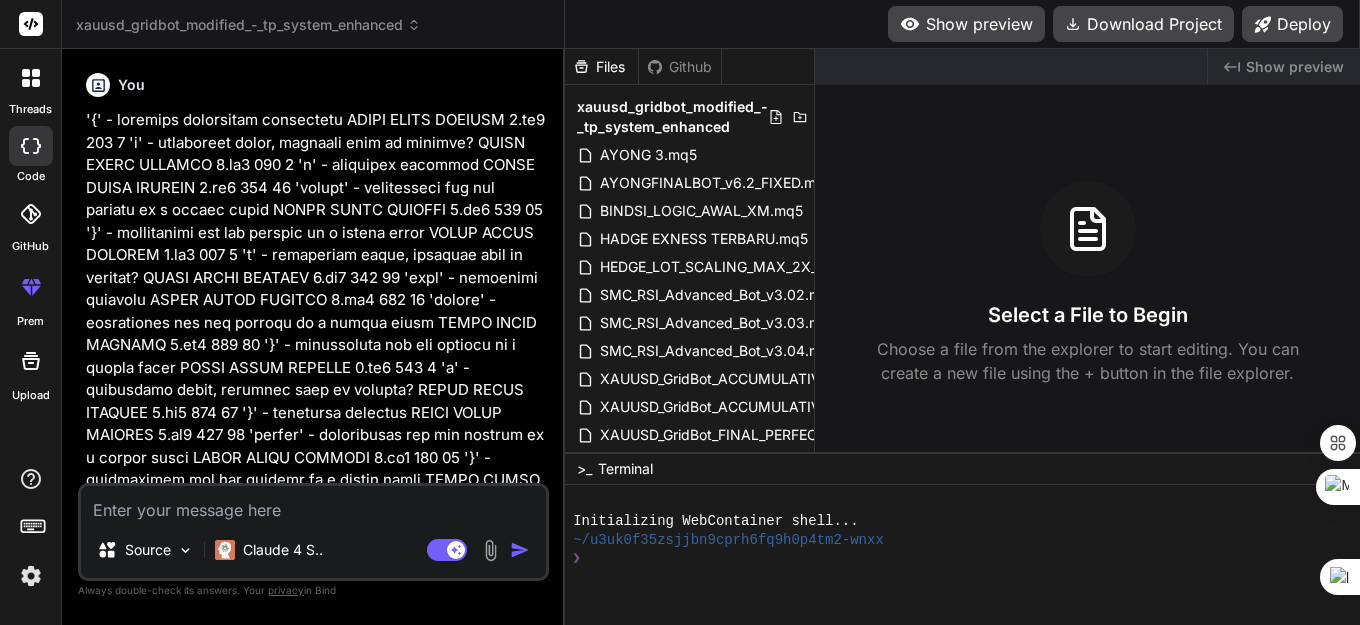 scroll, scrollTop: 0, scrollLeft: 0, axis: both 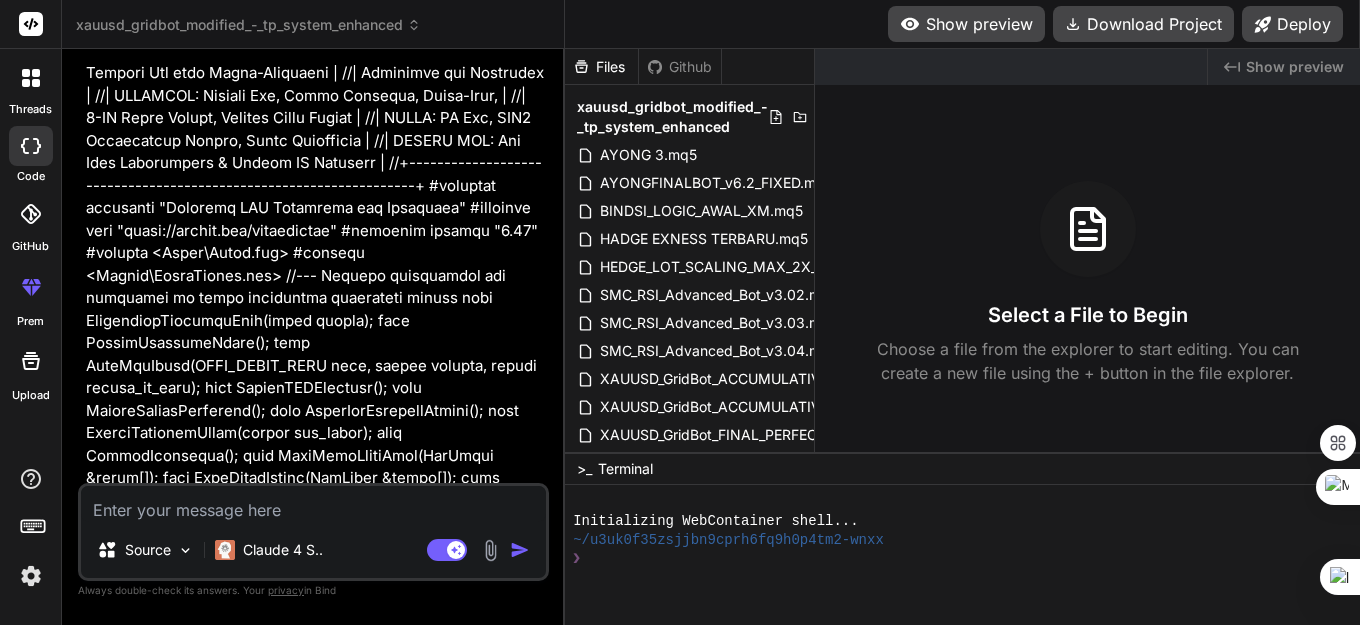 click at bounding box center [520, 550] 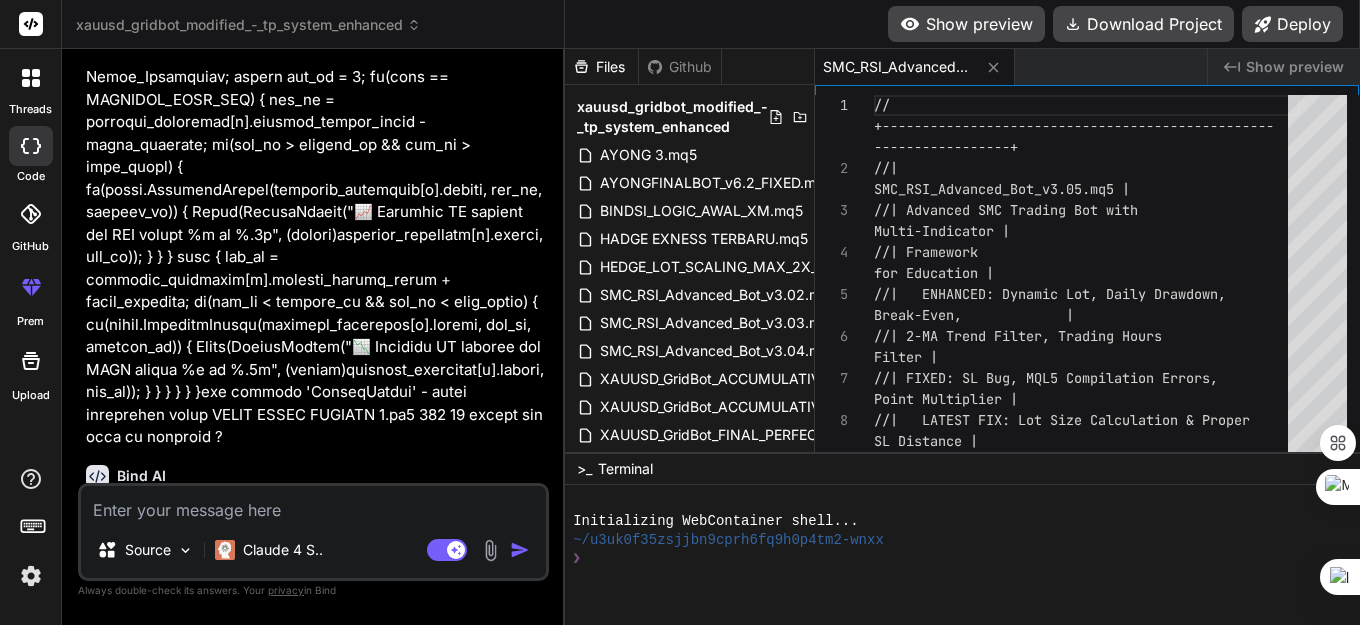scroll, scrollTop: 24654, scrollLeft: 0, axis: vertical 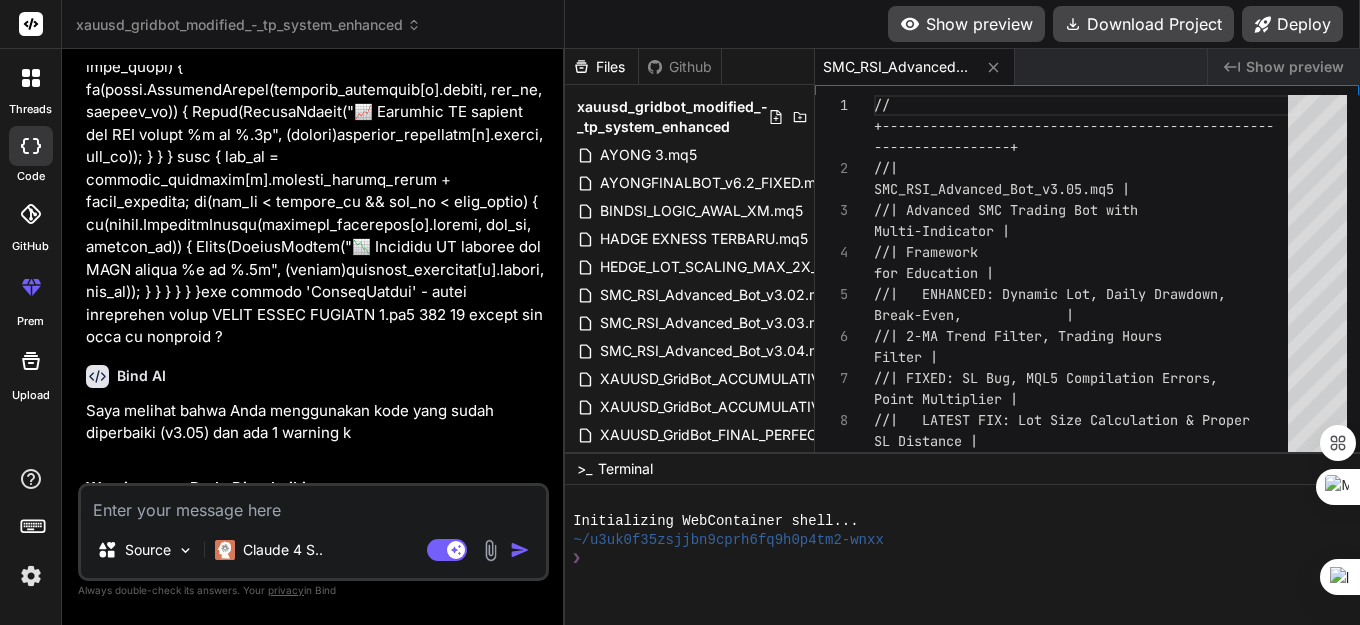 type on "x" 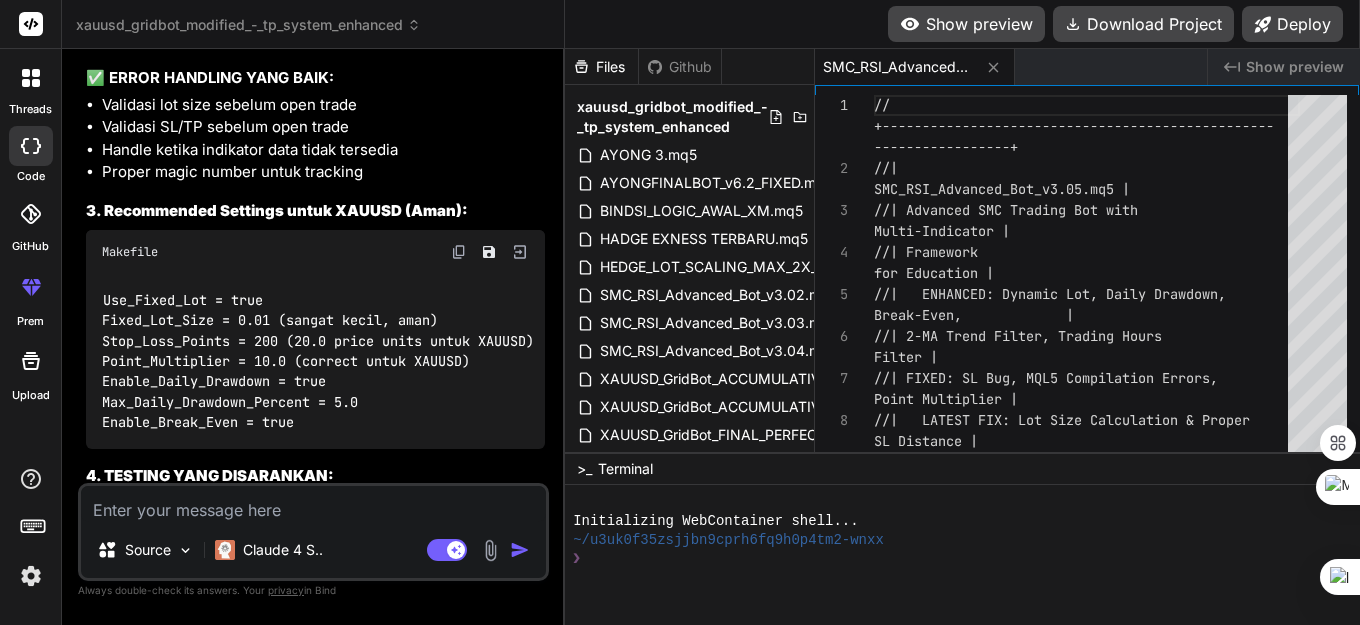 scroll, scrollTop: 25854, scrollLeft: 0, axis: vertical 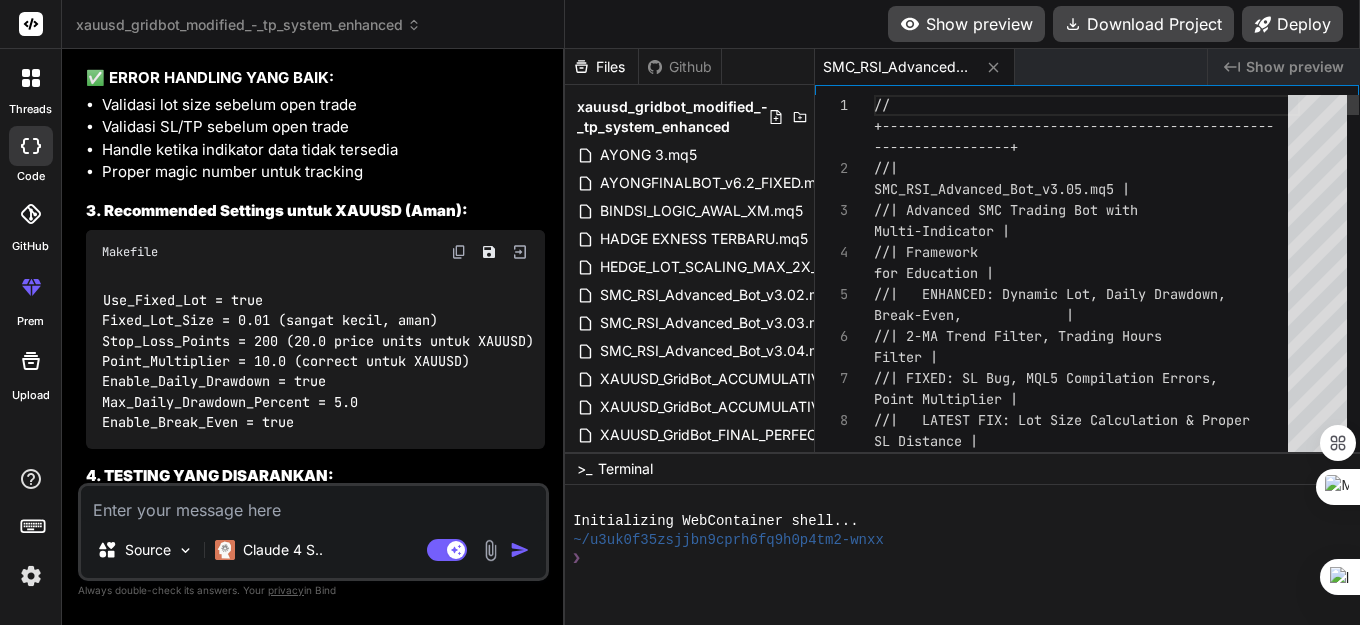 click on "// +------------------------------------------------- -----------------+ //|                                   SMC_RSI_Advanced_Bot_v3.05.mq5  | //|                 Advanced SMC Trading Bot with  Multi-Indicator    | //|                                     Framework  for Education      | //|   ENHANCED: Dynamic Lot, Daily Drawdown,  Break-Even,             | //|             2-MA Trend Filter, Trading Hours  Filter              | //|   FIXED: SL Bug, MQL5 Compilation Errors,  Point Multiplier       | //|   LATEST FIX: Lot Size Calculation & Proper  SL Distance          | //" at bounding box center (1087, 19761) 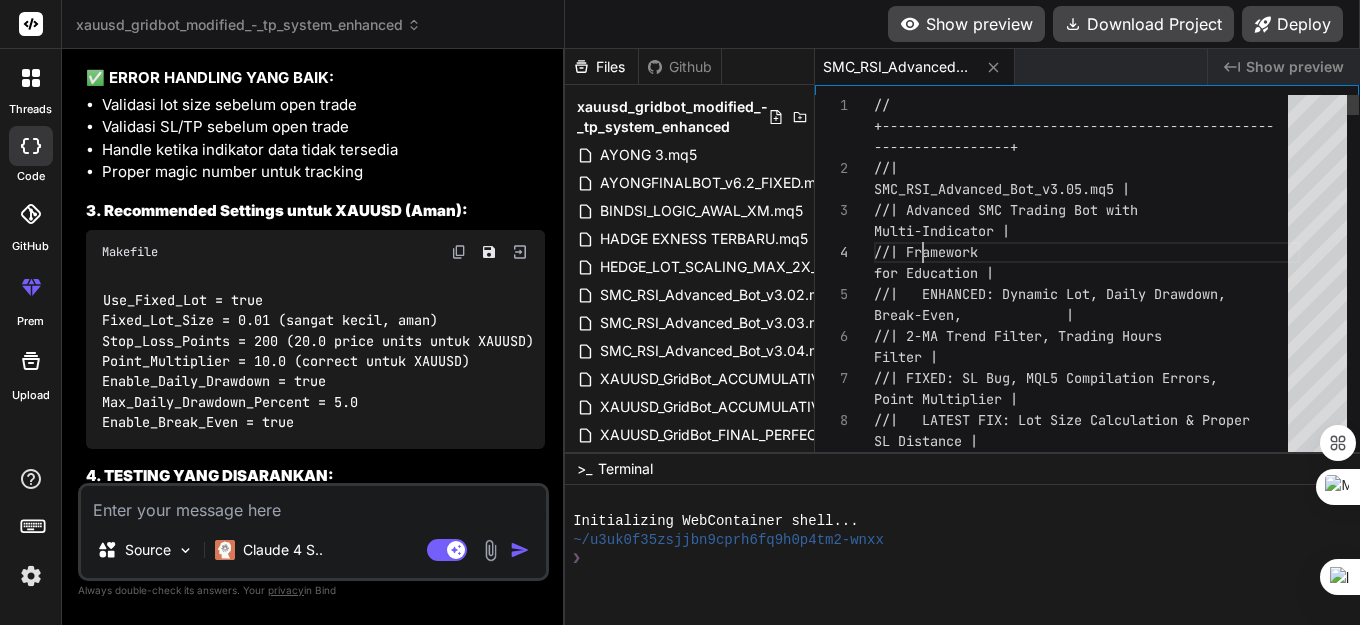 scroll, scrollTop: 0, scrollLeft: 0, axis: both 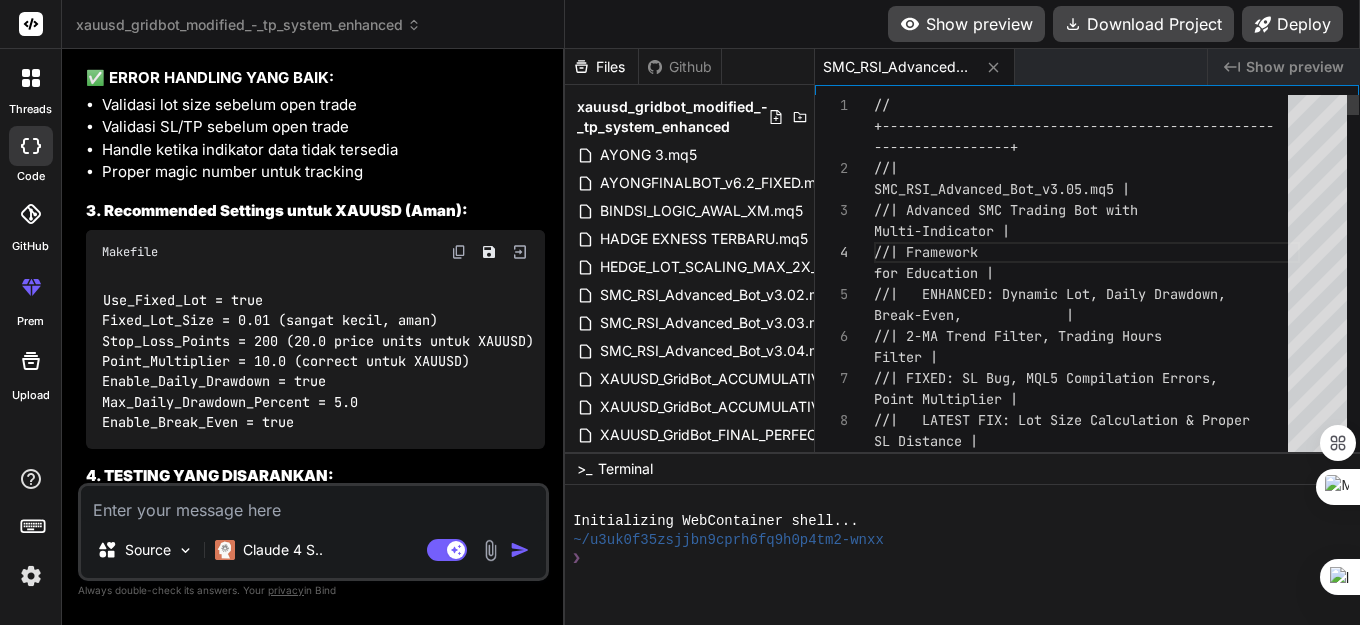 type on "//+------------------------------------------------------------------+
//|                                  SMC_RSI_Advanced_Bot_v3.05.mq5  |
//|                 Advanced SMC Trading Bot with Multi-Indicator    |
//|                                     Framework for Education      |
//|   ENHANCED: Dynamic Lot, Daily Drawdown, …    }
}" 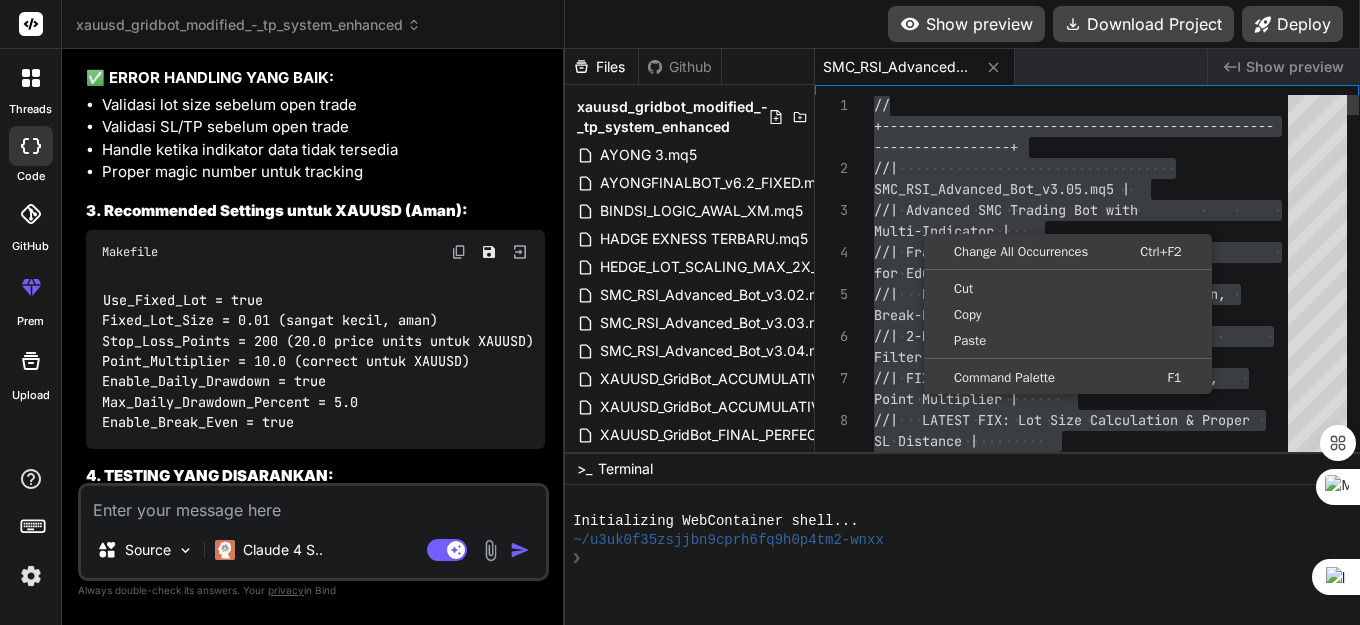 type on "x" 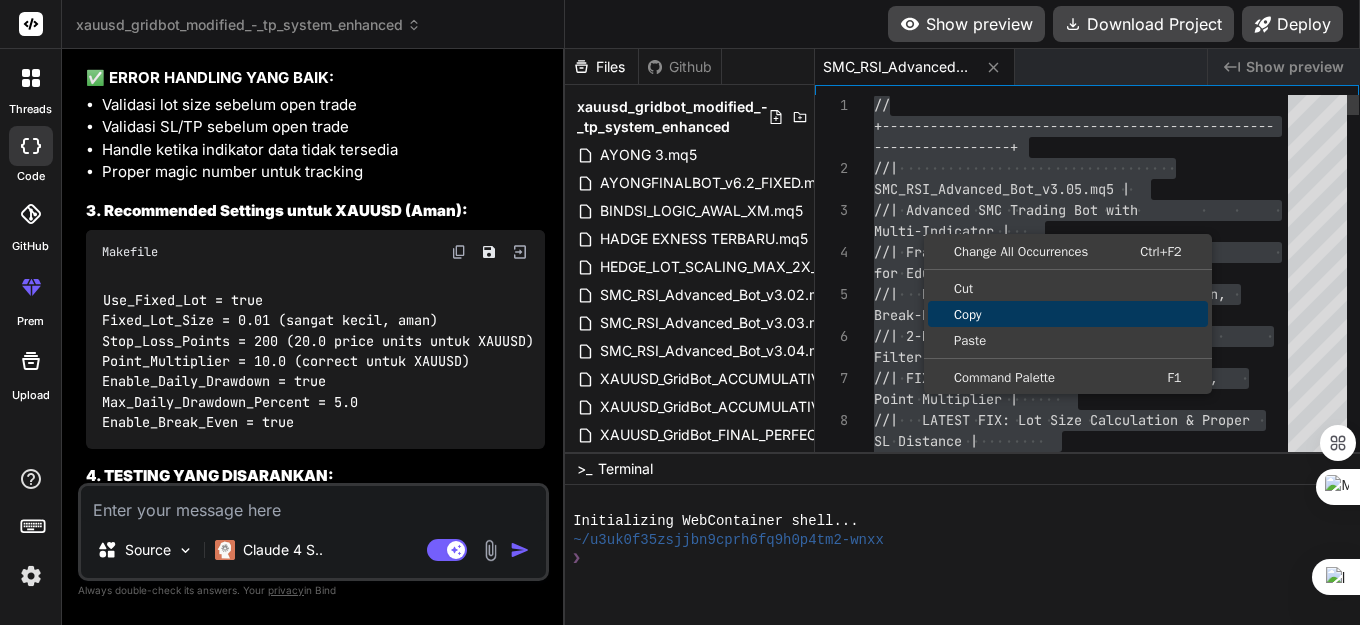 click on "Copy" at bounding box center (1068, 314) 